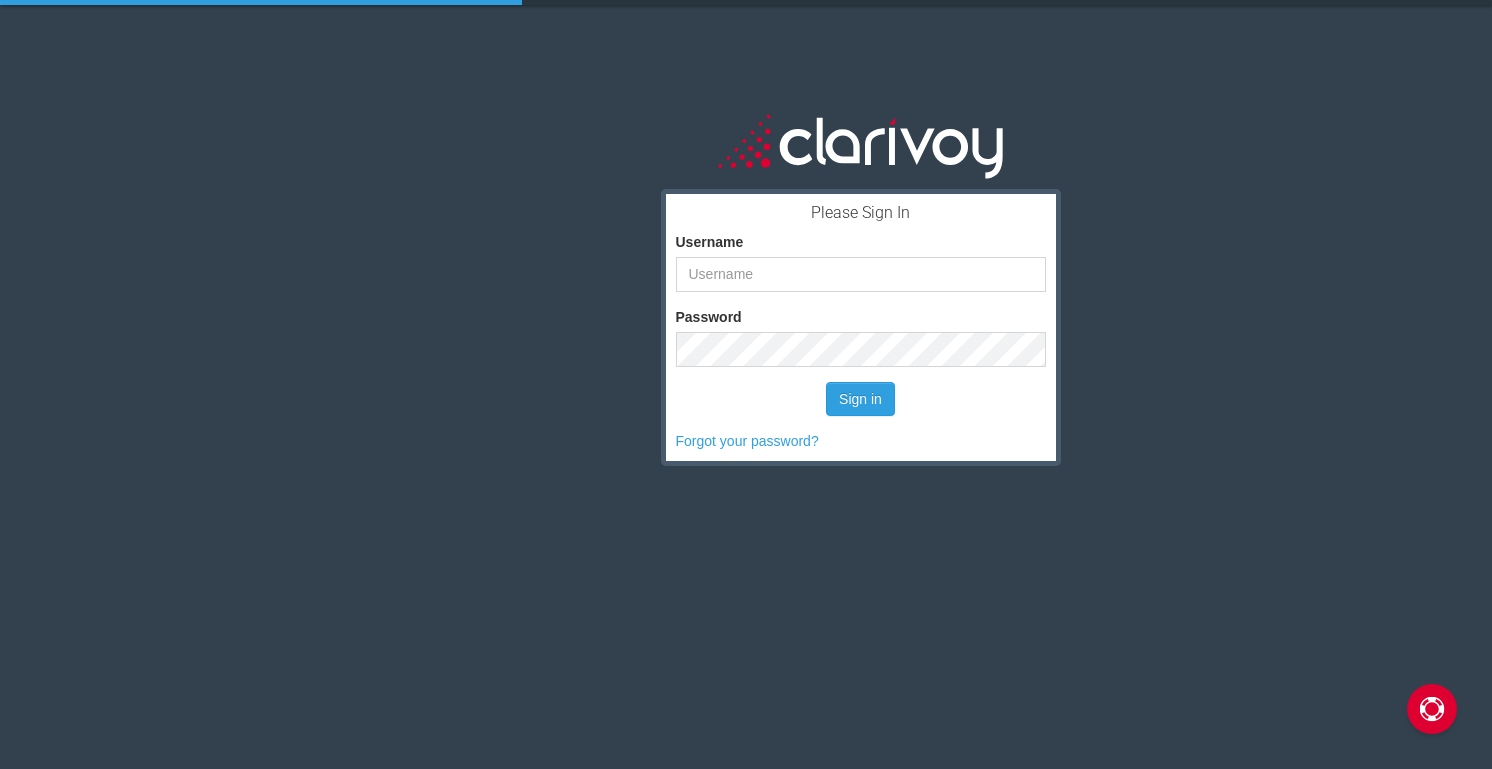 scroll, scrollTop: 0, scrollLeft: 0, axis: both 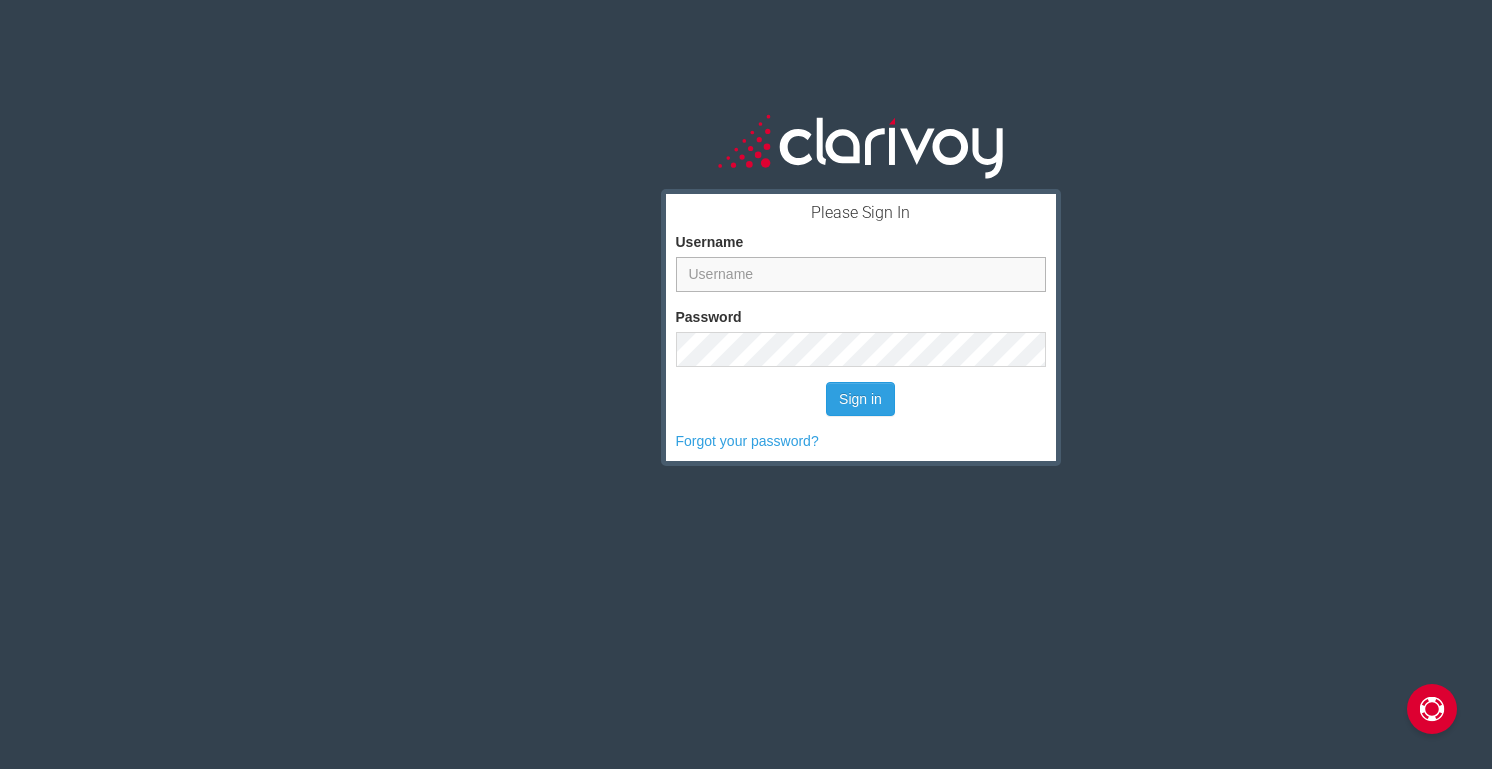 type on "[NAME]" 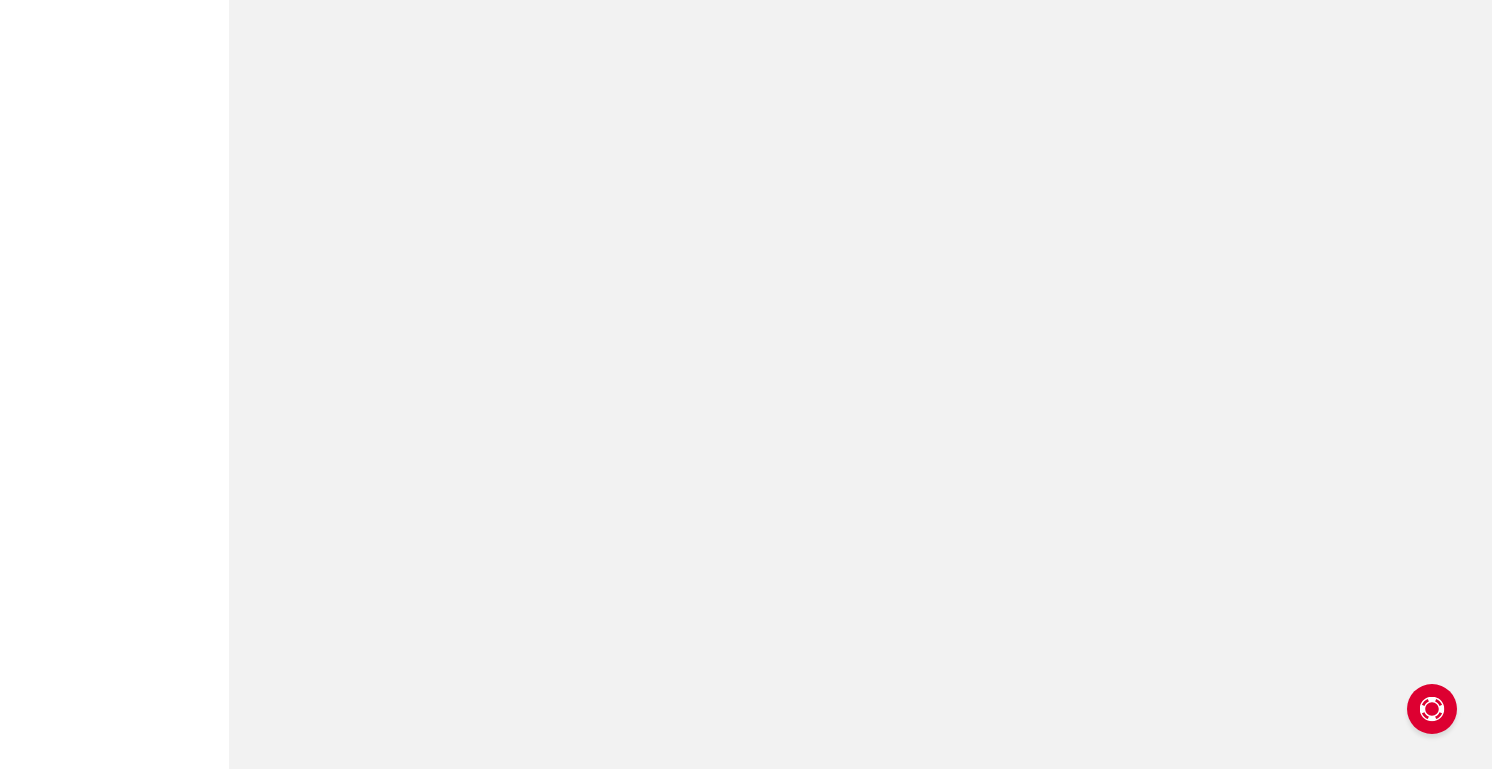 scroll, scrollTop: 0, scrollLeft: 0, axis: both 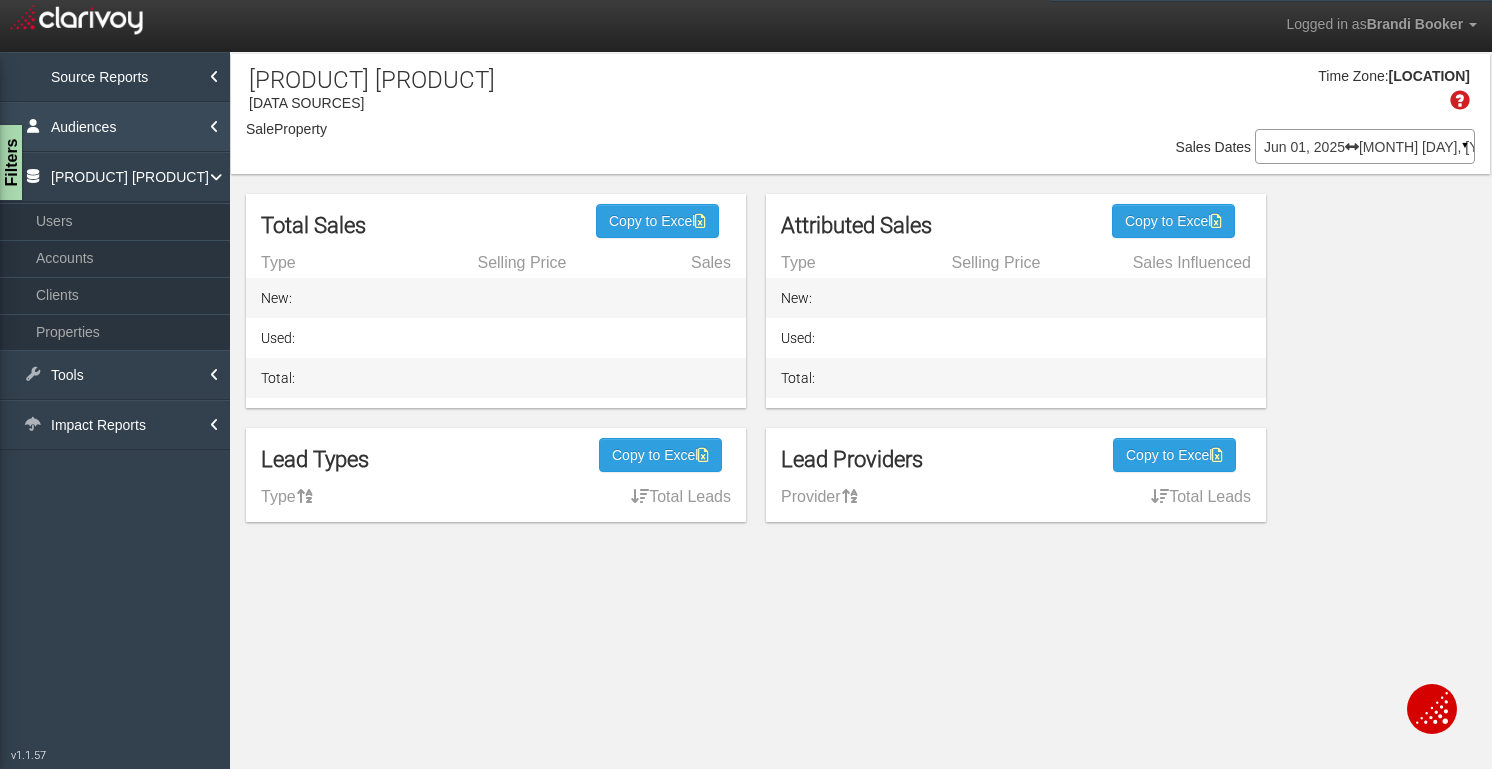 select on "object:2636" 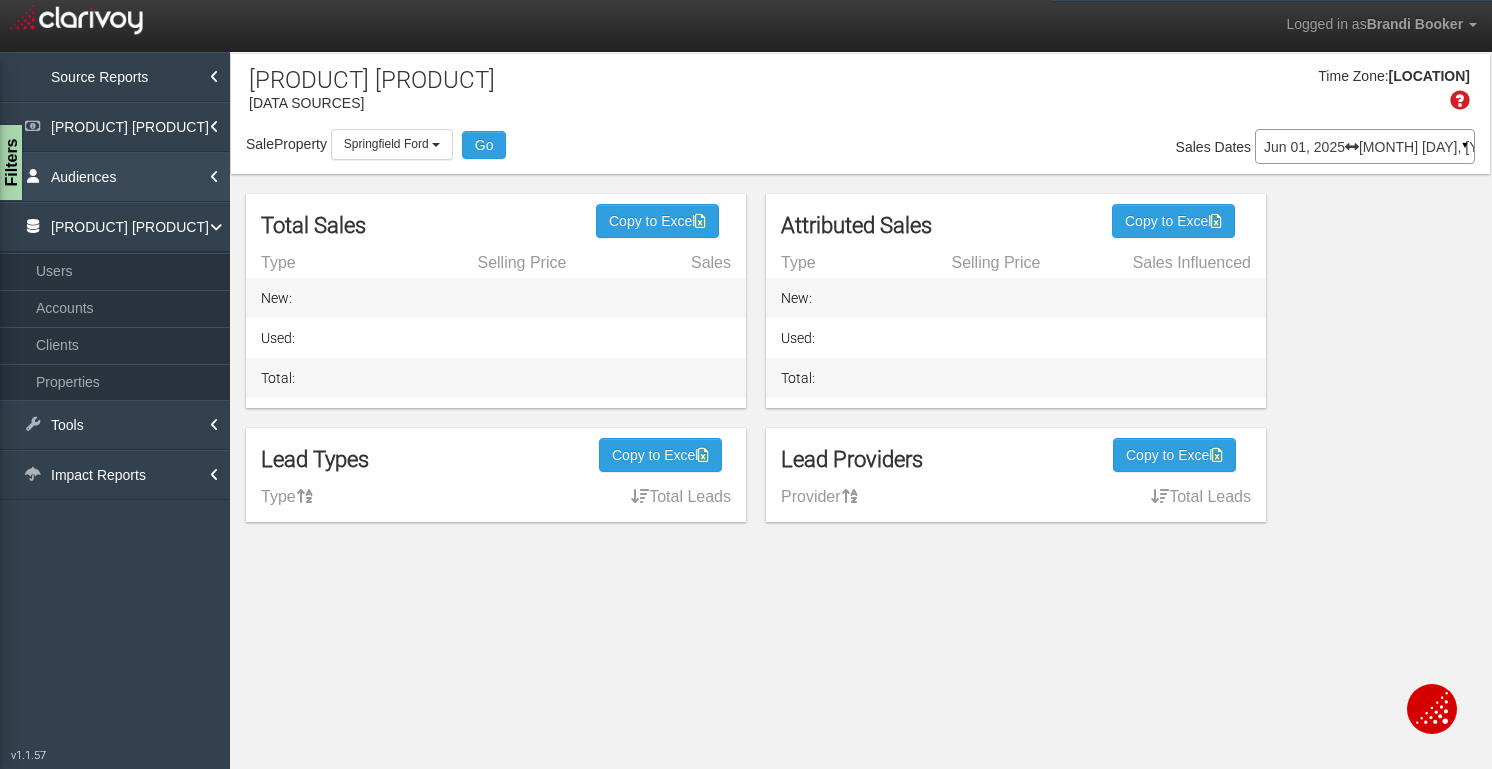 click on "Audiences" at bounding box center (115, 177) 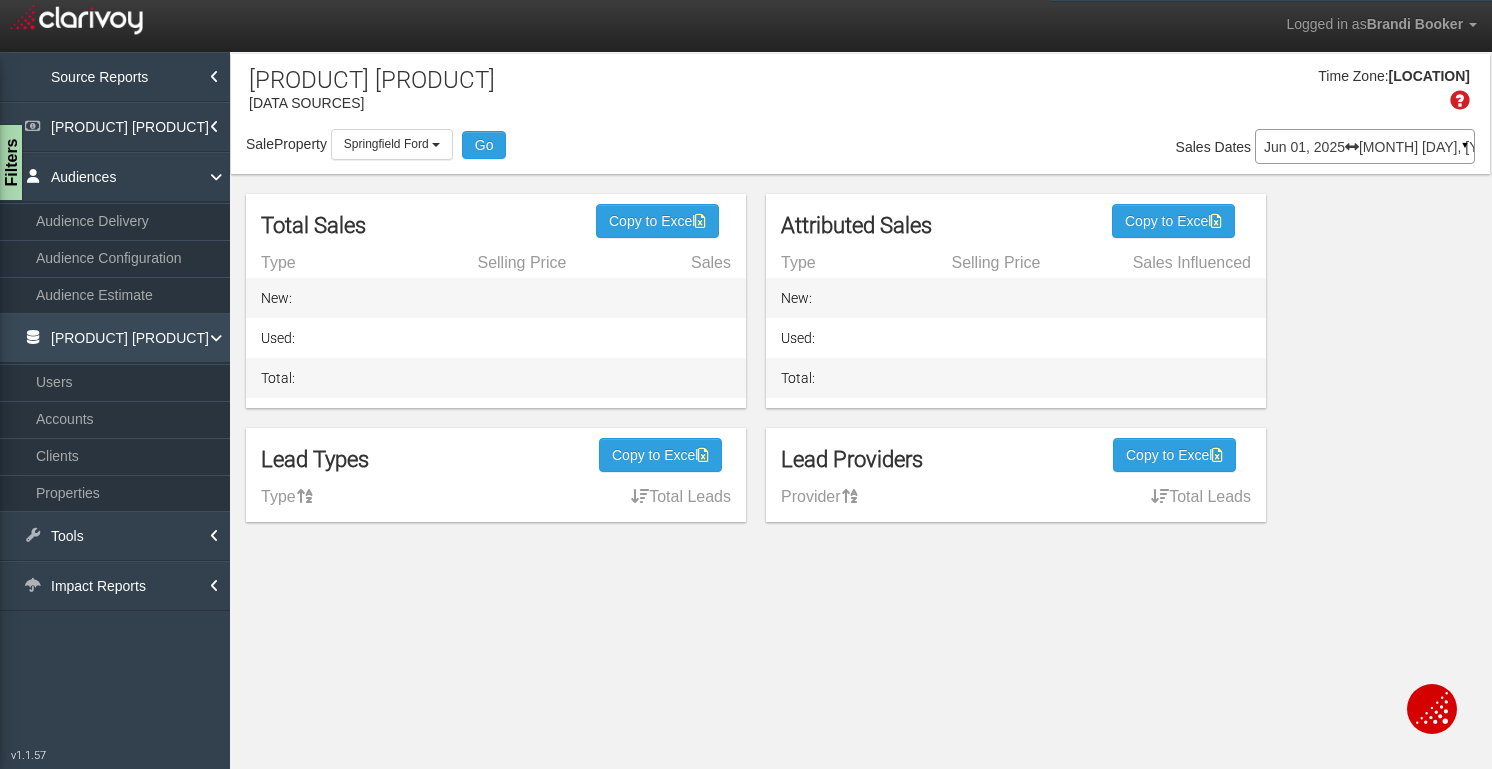 click on "[PRODUCT] [PRODUCT]" at bounding box center (115, 338) 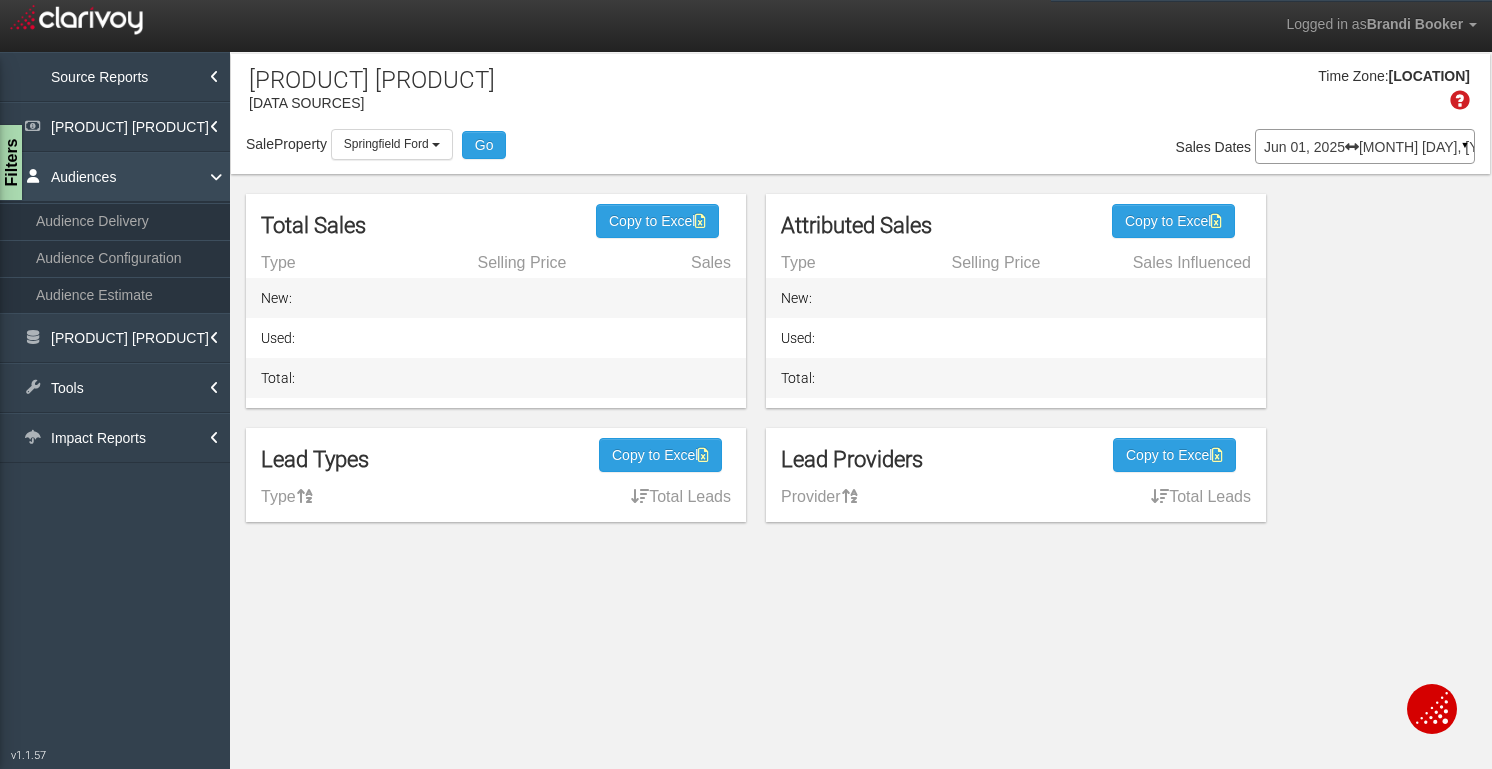 click on "Audiences" at bounding box center [115, 177] 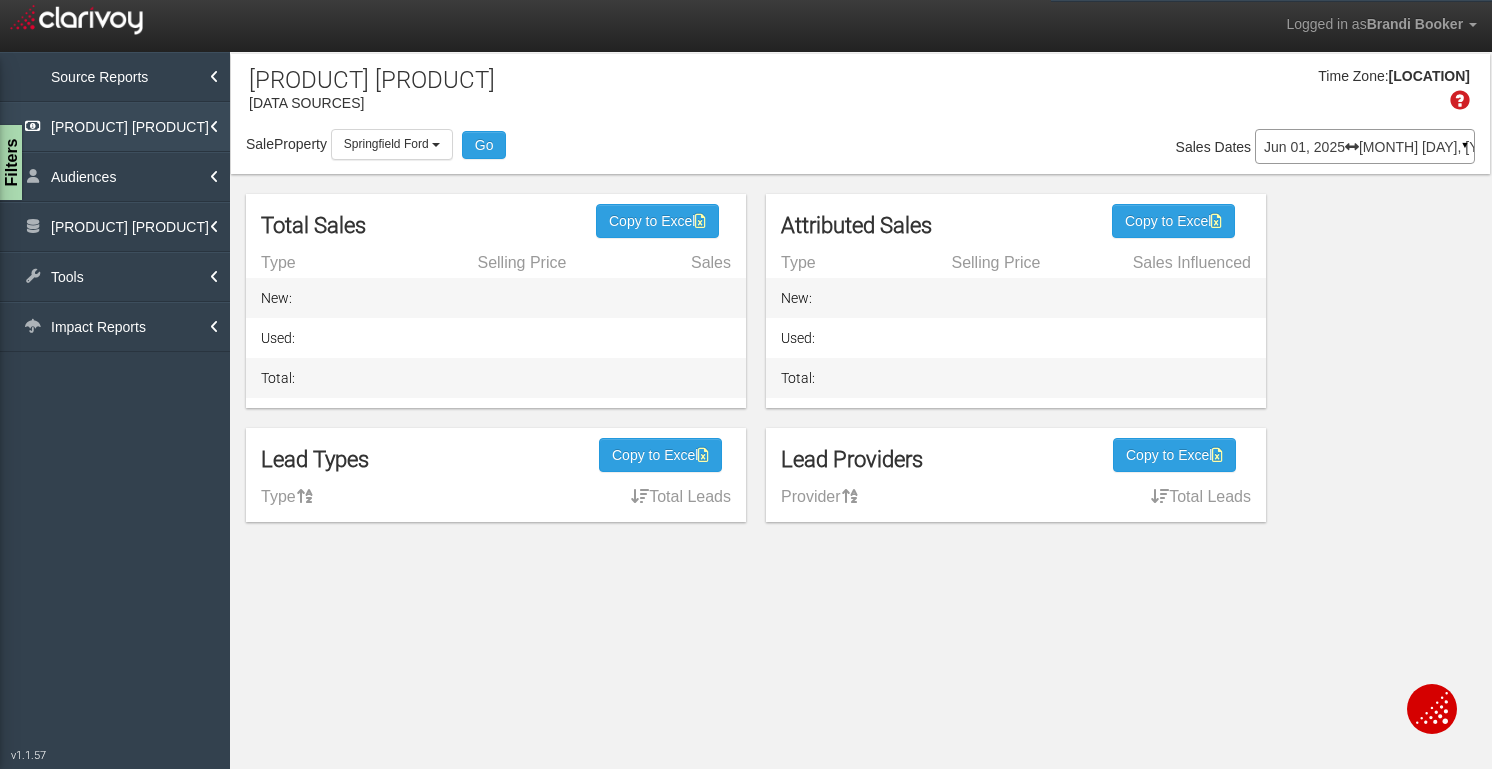 click on "Sales Attribution" at bounding box center (115, 127) 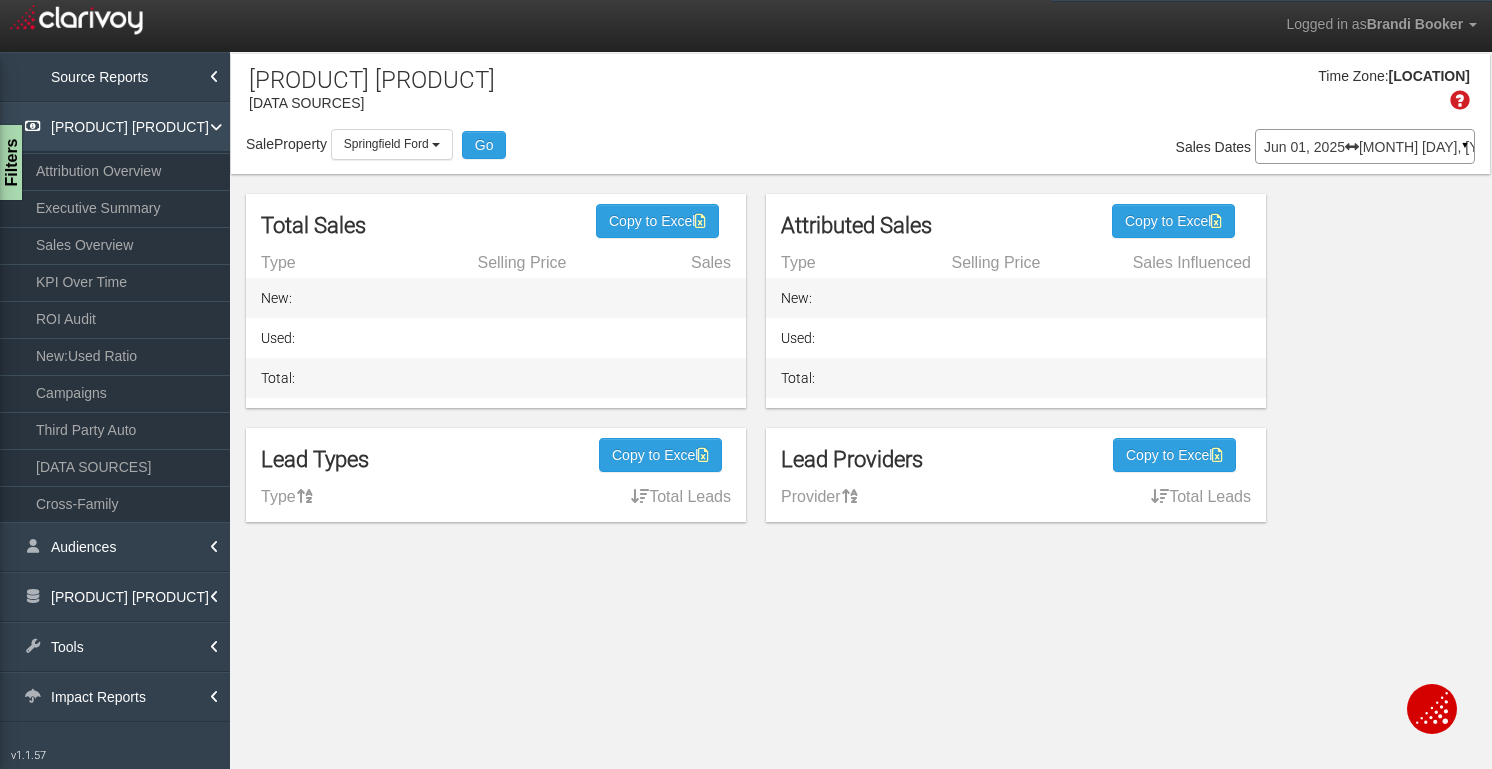 click on "Sales Attribution" at bounding box center [115, 127] 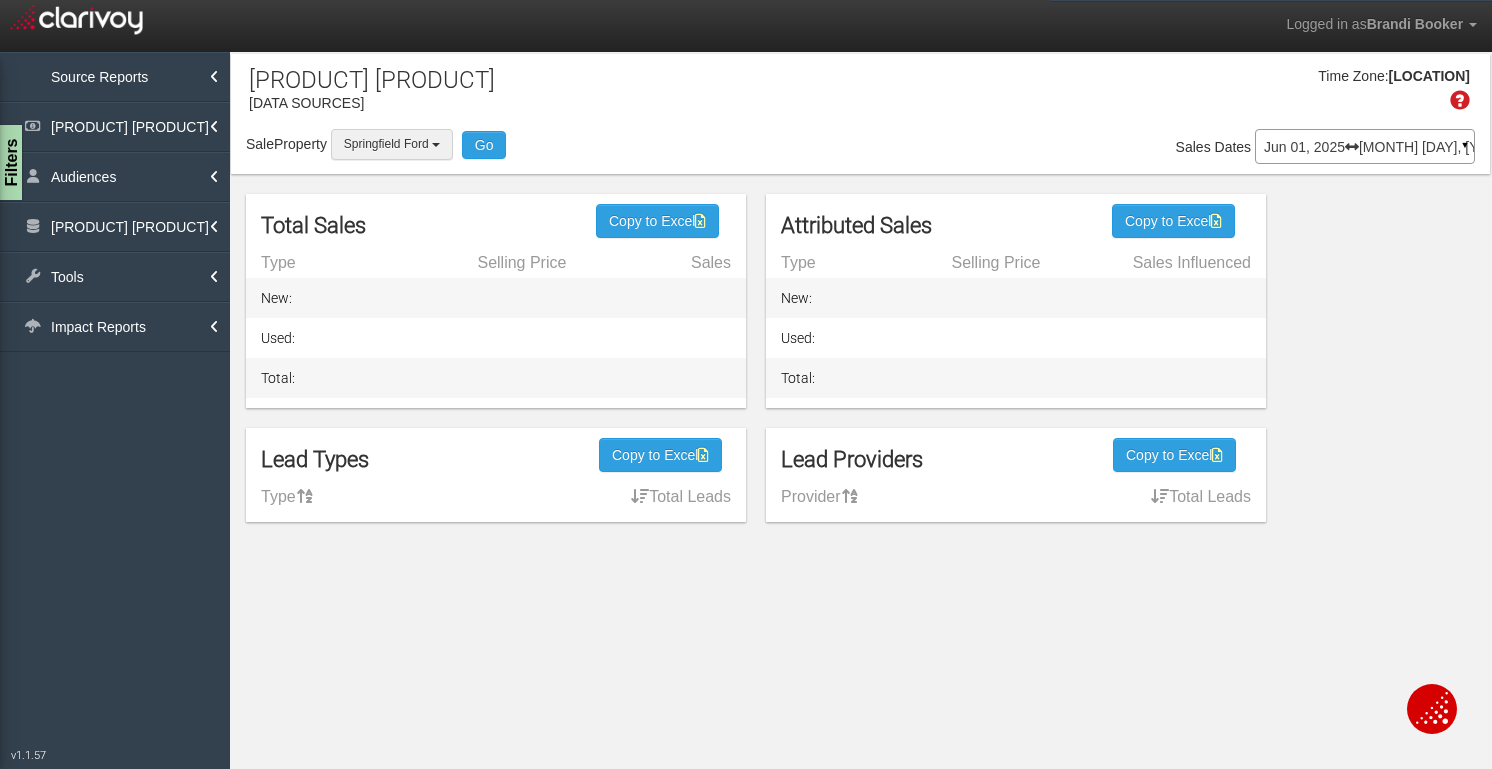 click at bounding box center (436, 145) 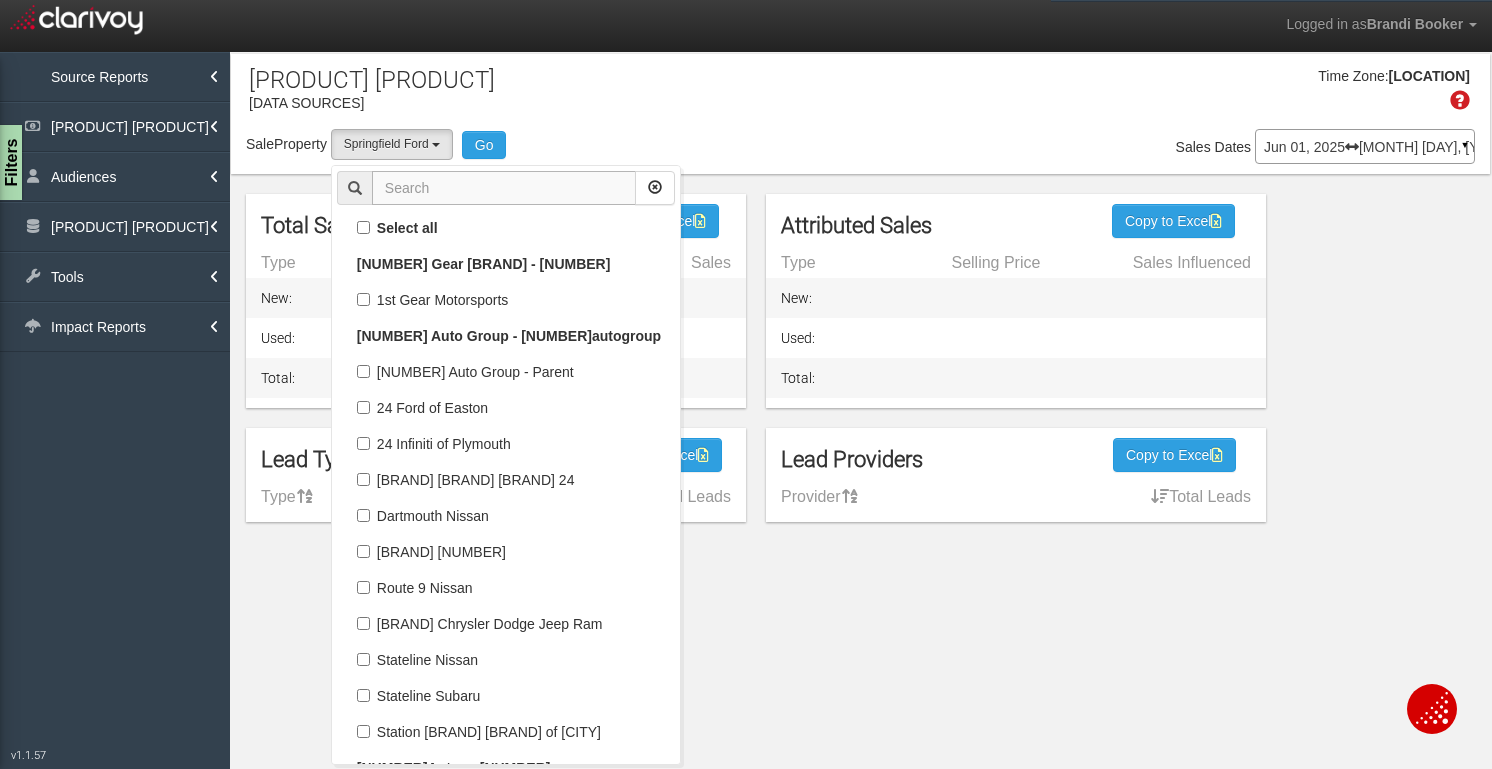 scroll, scrollTop: 110412, scrollLeft: 0, axis: vertical 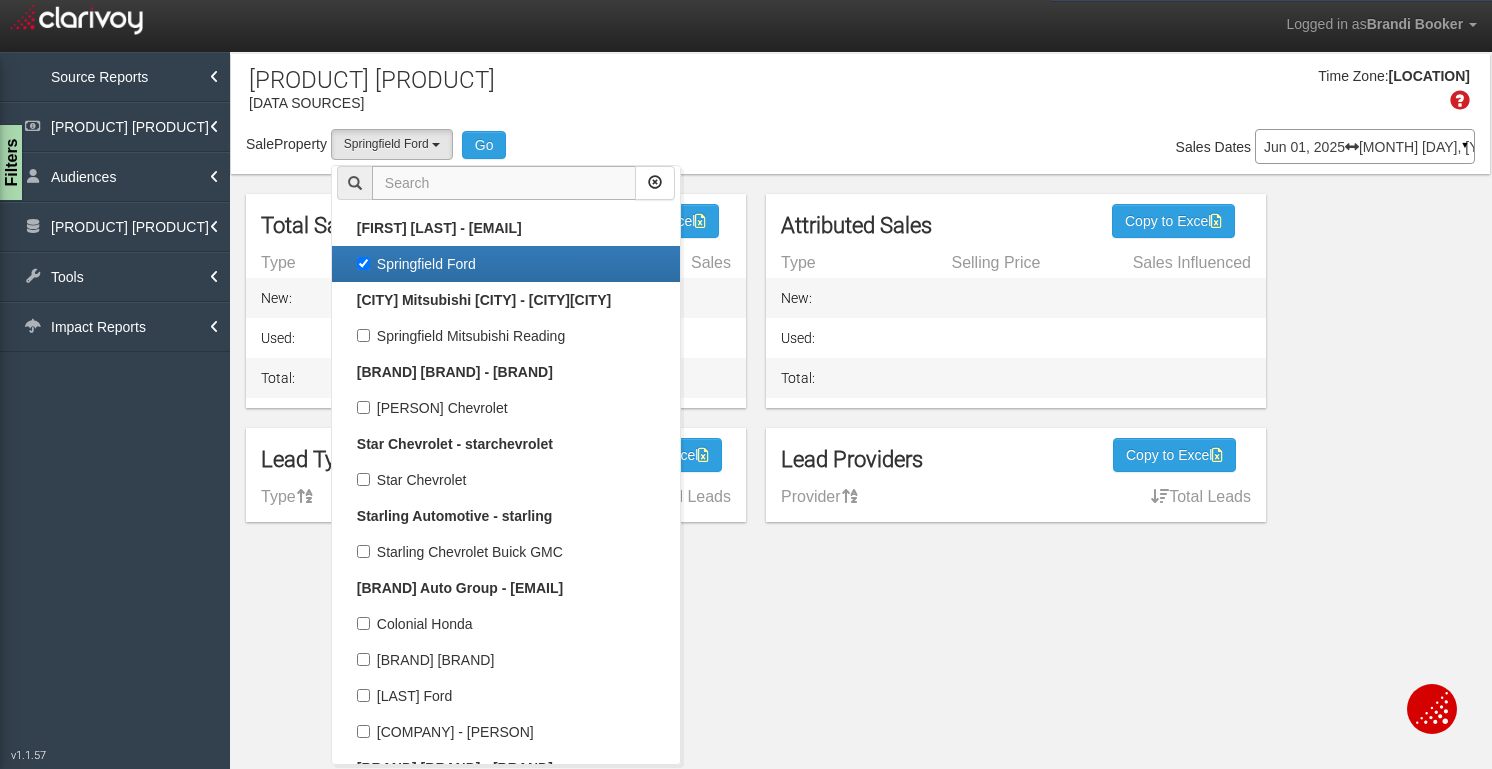 click at bounding box center (504, 183) 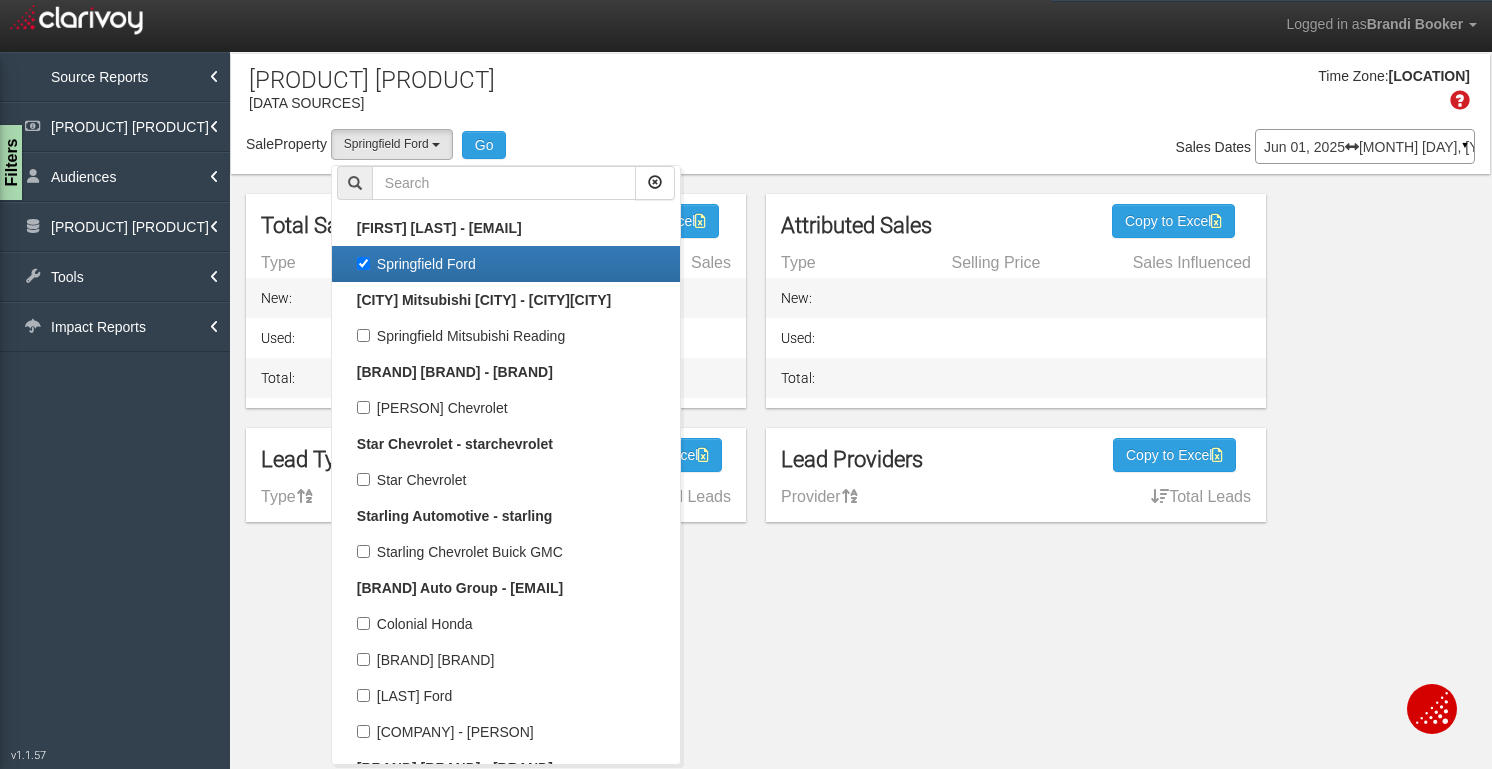 click on "Springfield Ford" at bounding box center (506, 264) 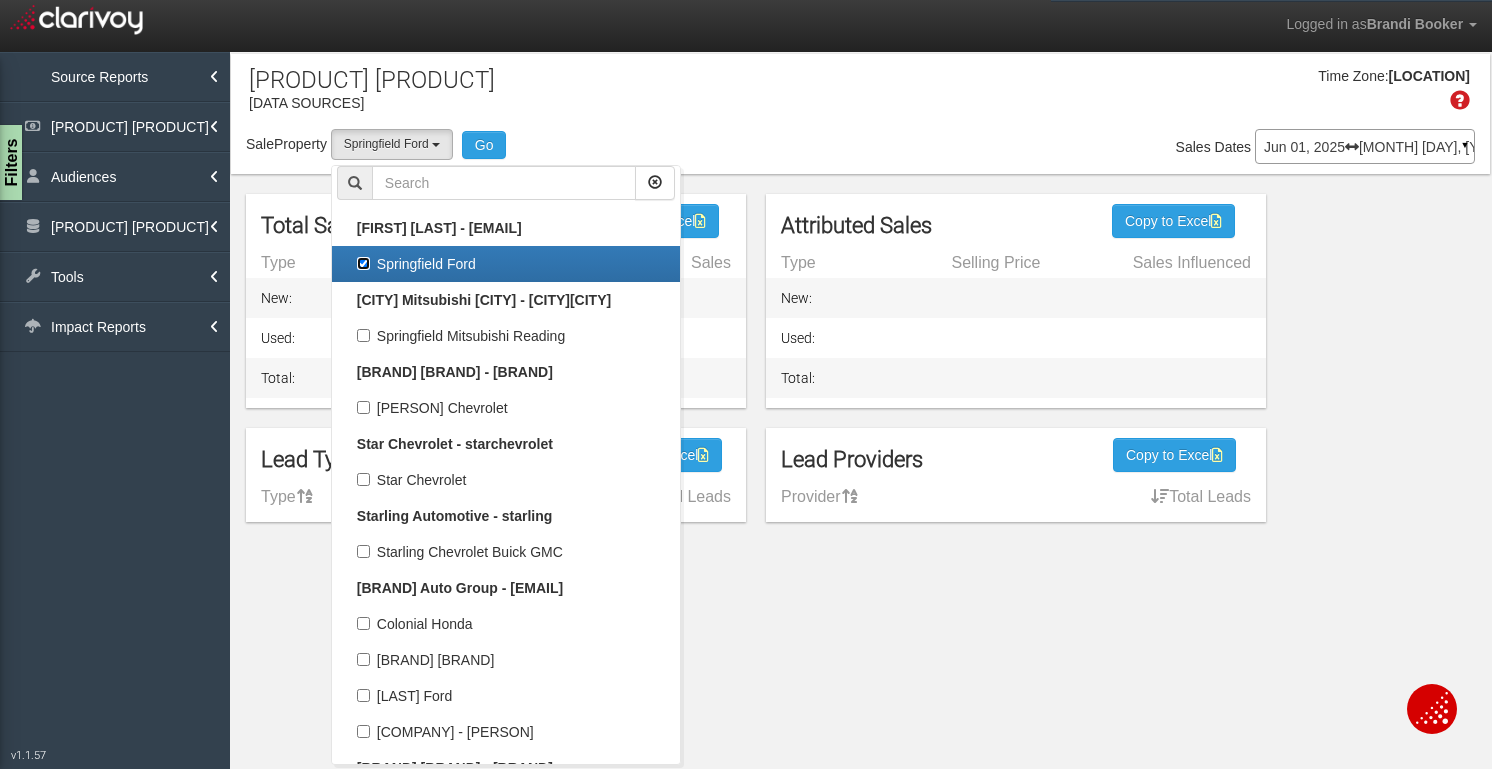 click on "Springfield Ford" at bounding box center [363, 263] 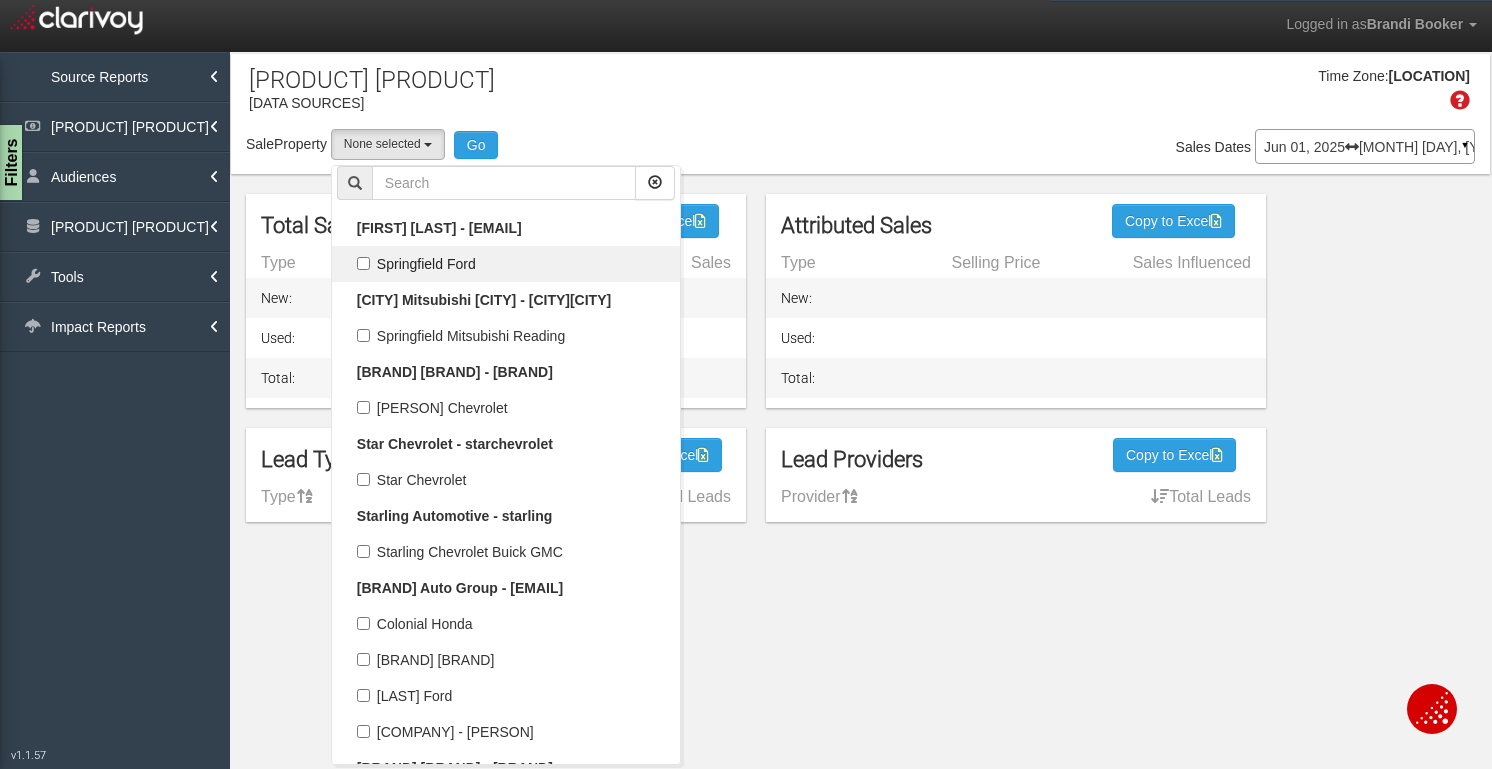 select 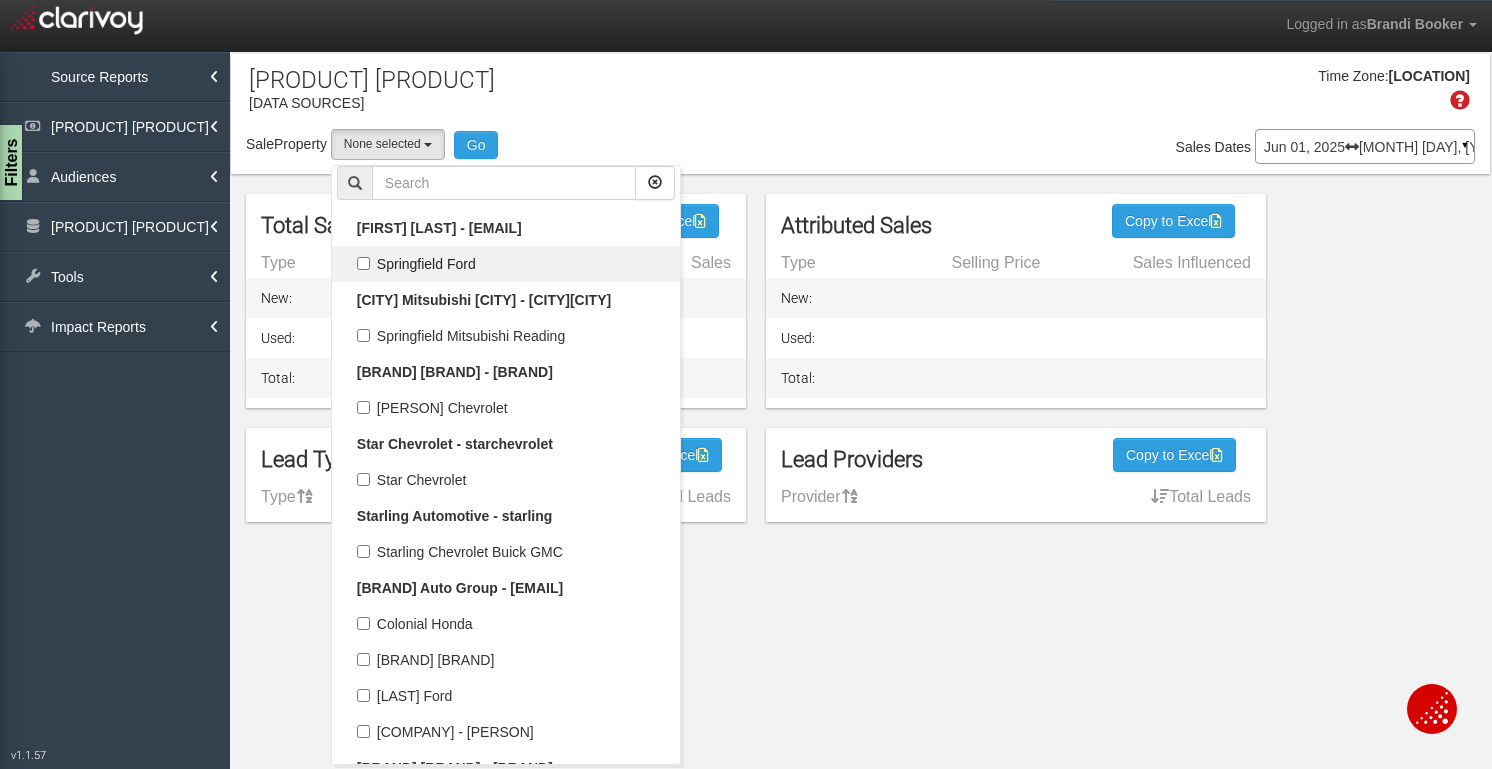 scroll, scrollTop: 55206, scrollLeft: 0, axis: vertical 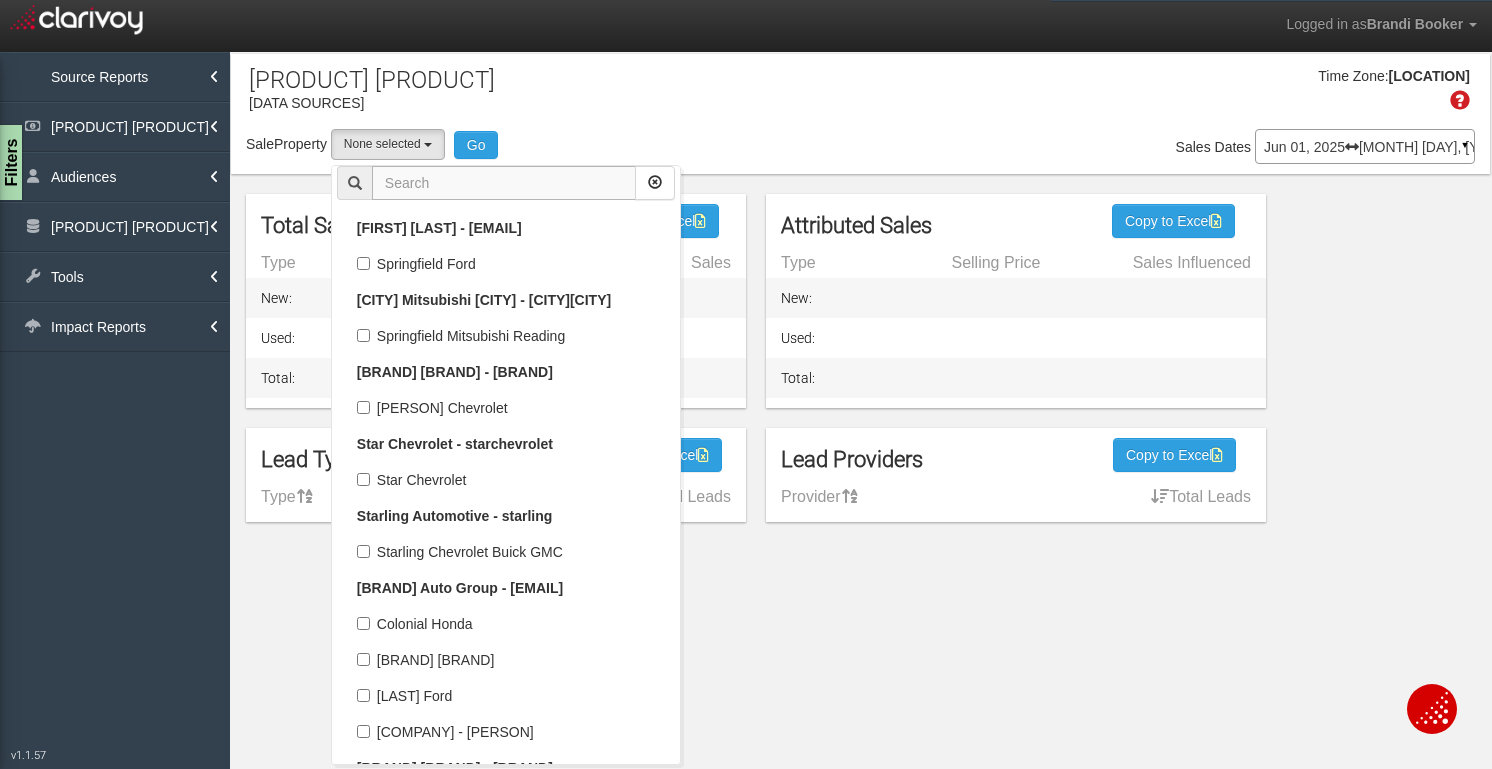 click at bounding box center (504, 183) 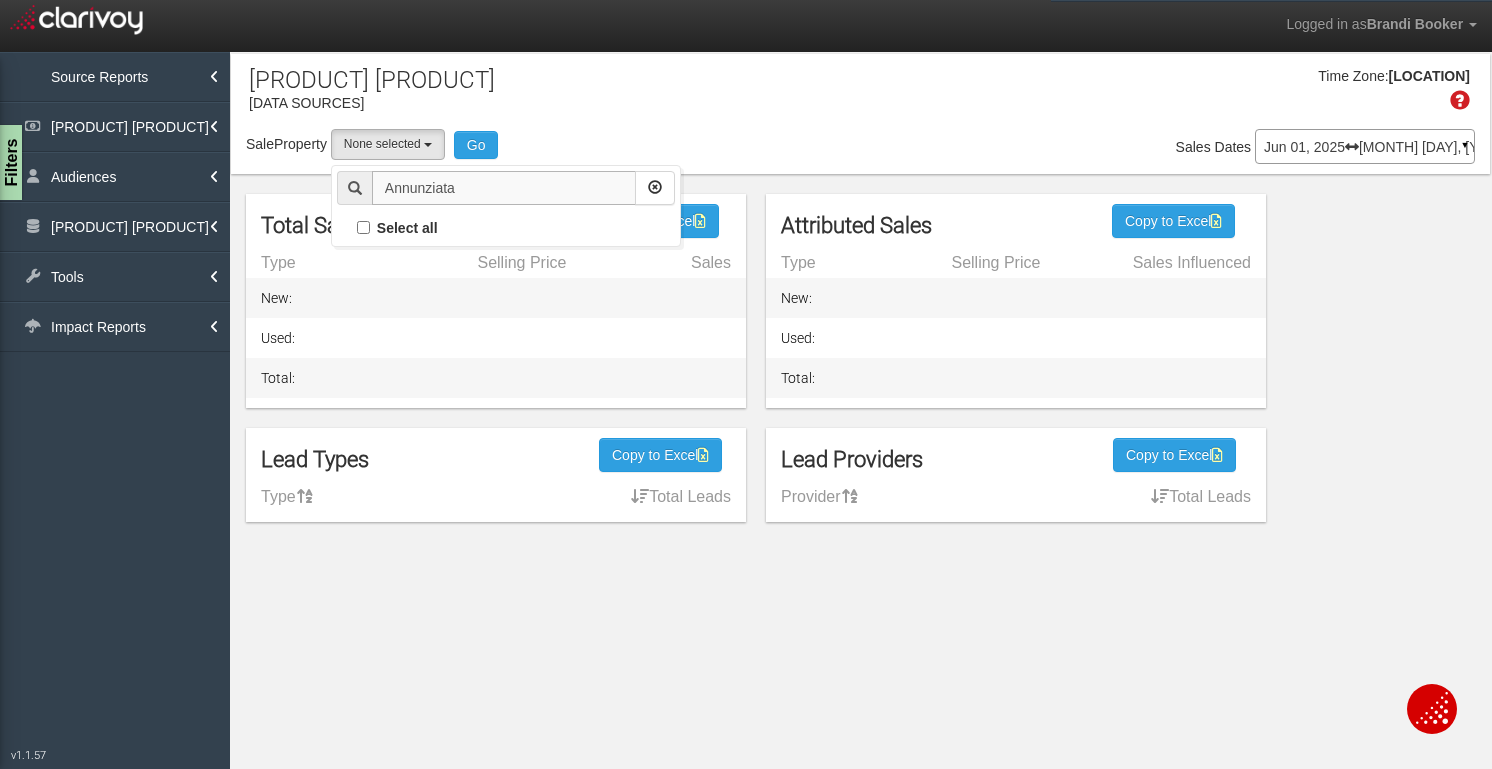 scroll, scrollTop: 0, scrollLeft: 0, axis: both 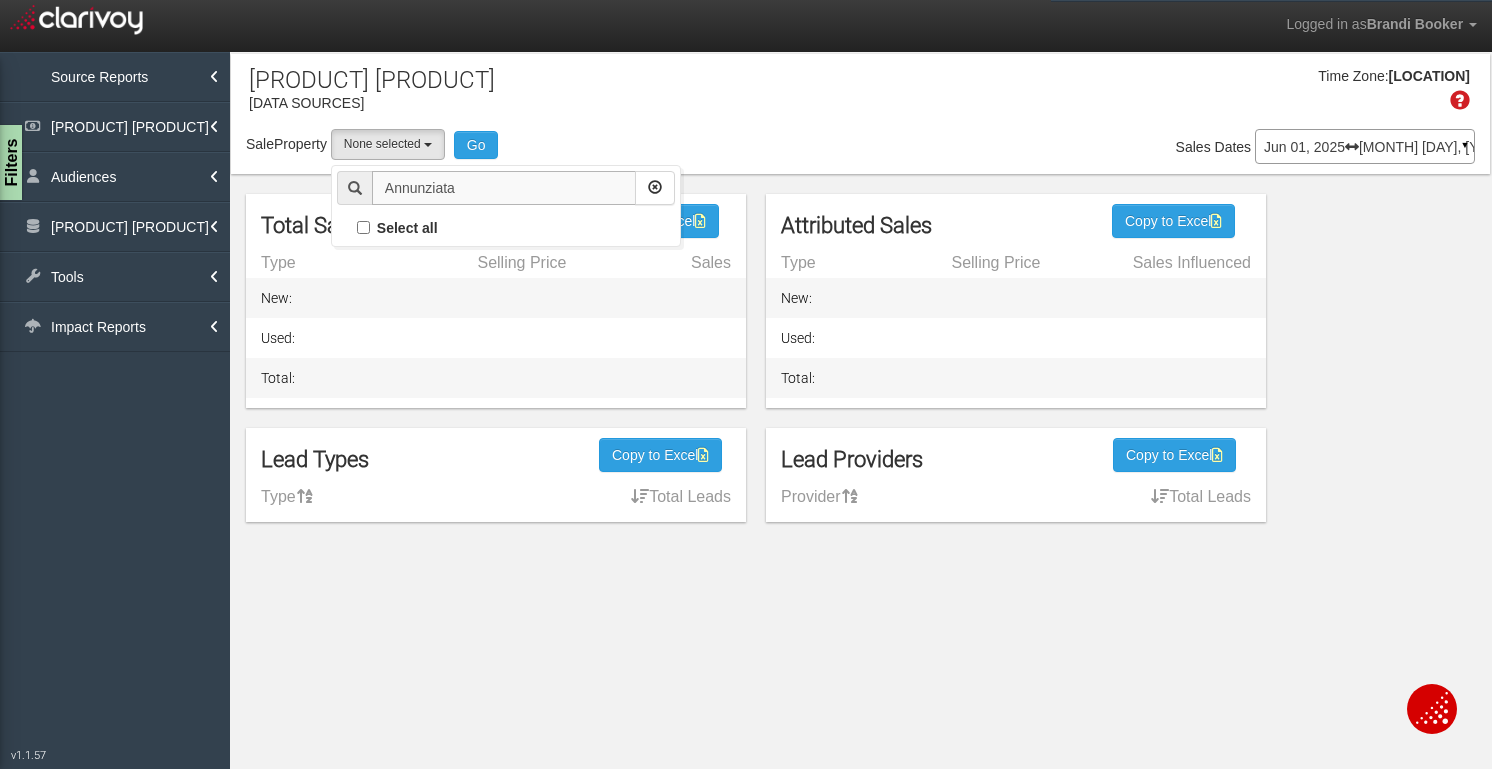 drag, startPoint x: 470, startPoint y: 194, endPoint x: 349, endPoint y: 194, distance: 121 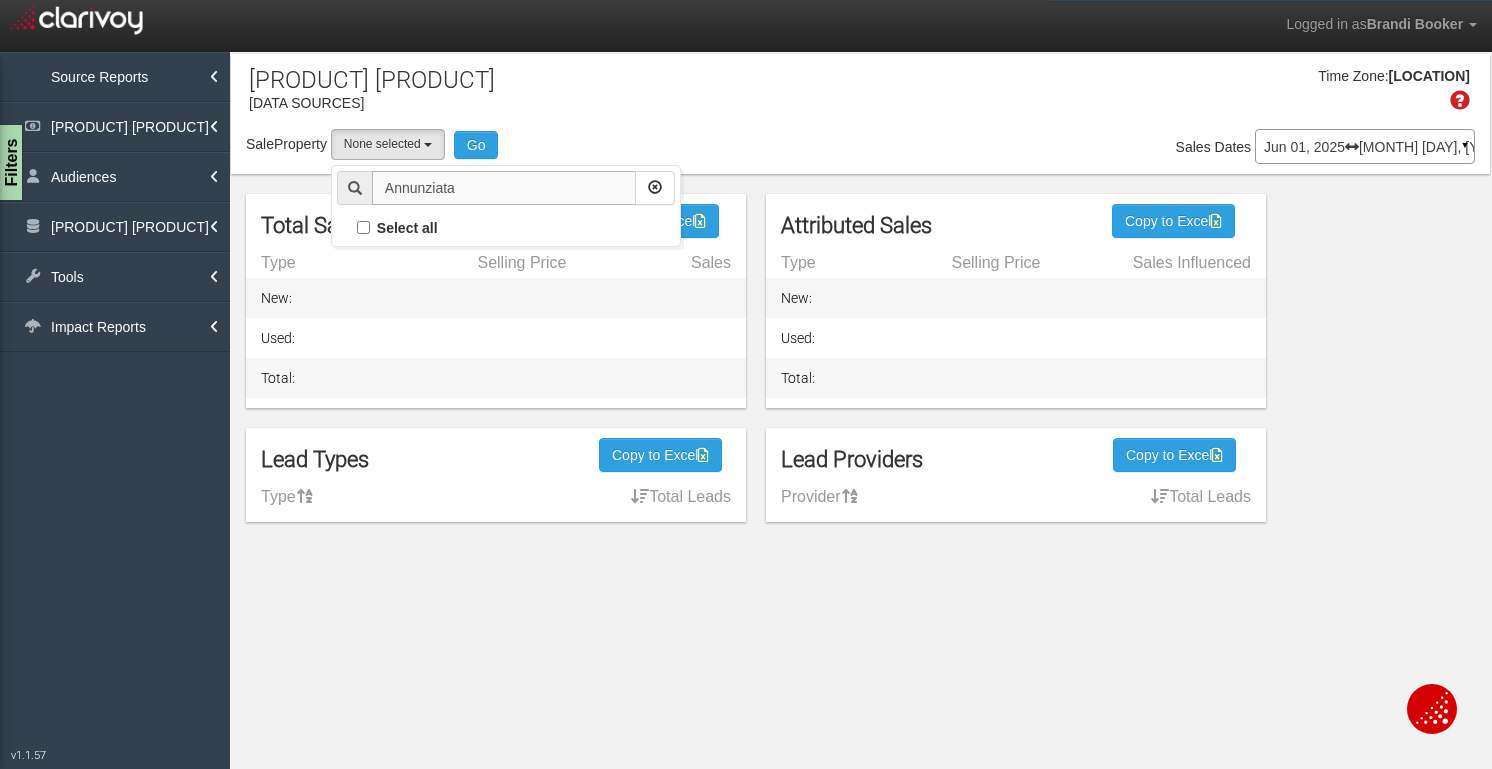 type 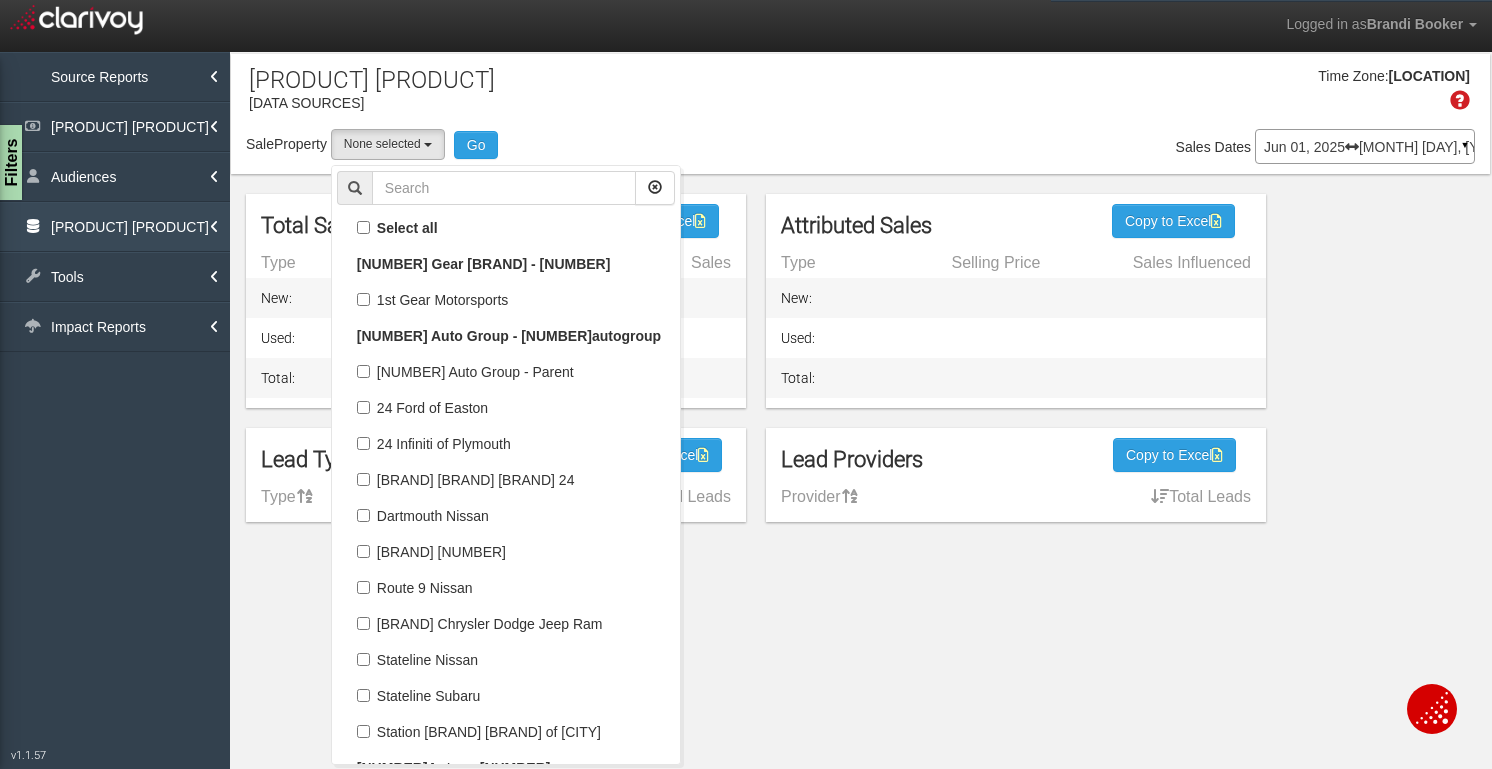 click on "Data Management" at bounding box center (115, 227) 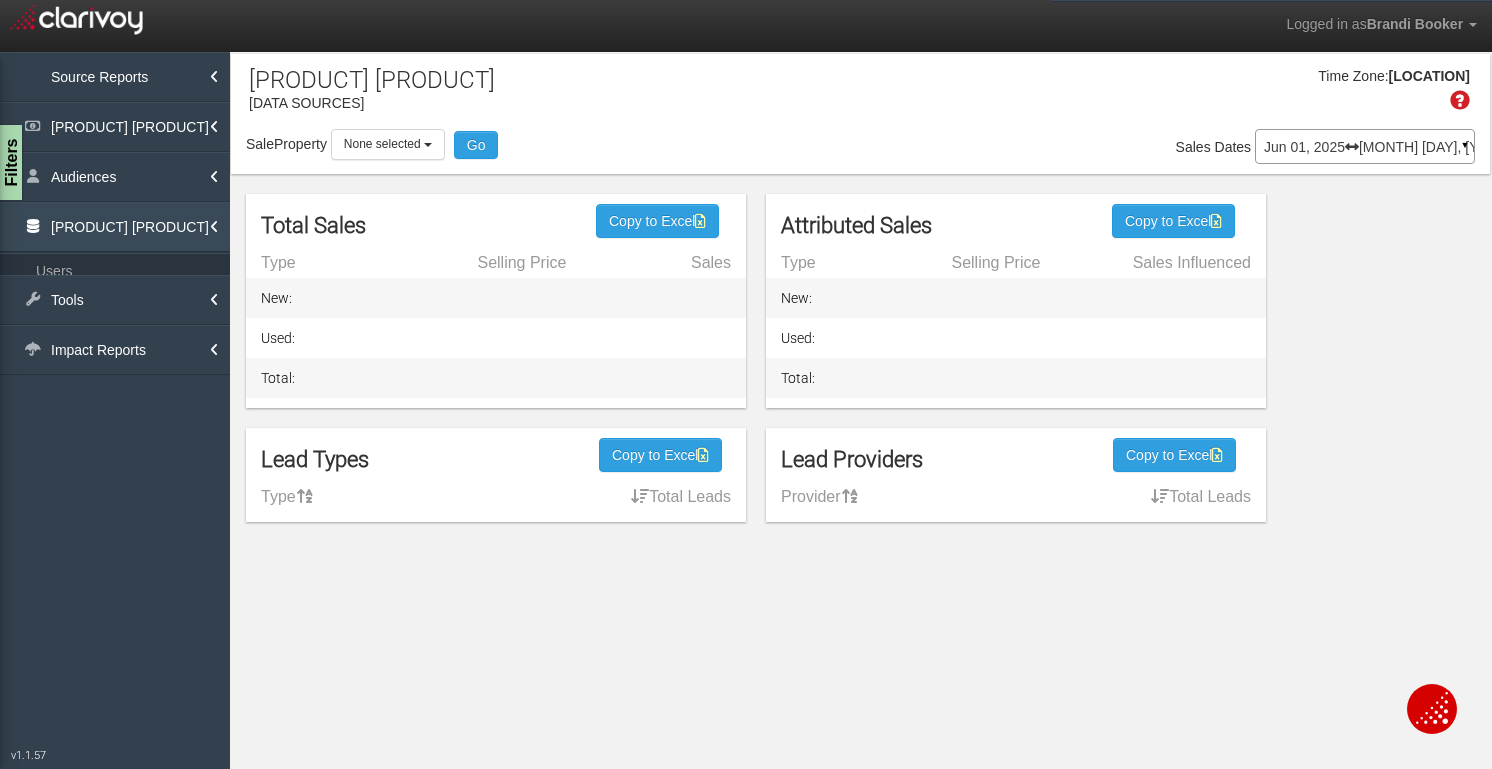 click on "Data Management" at bounding box center [115, 227] 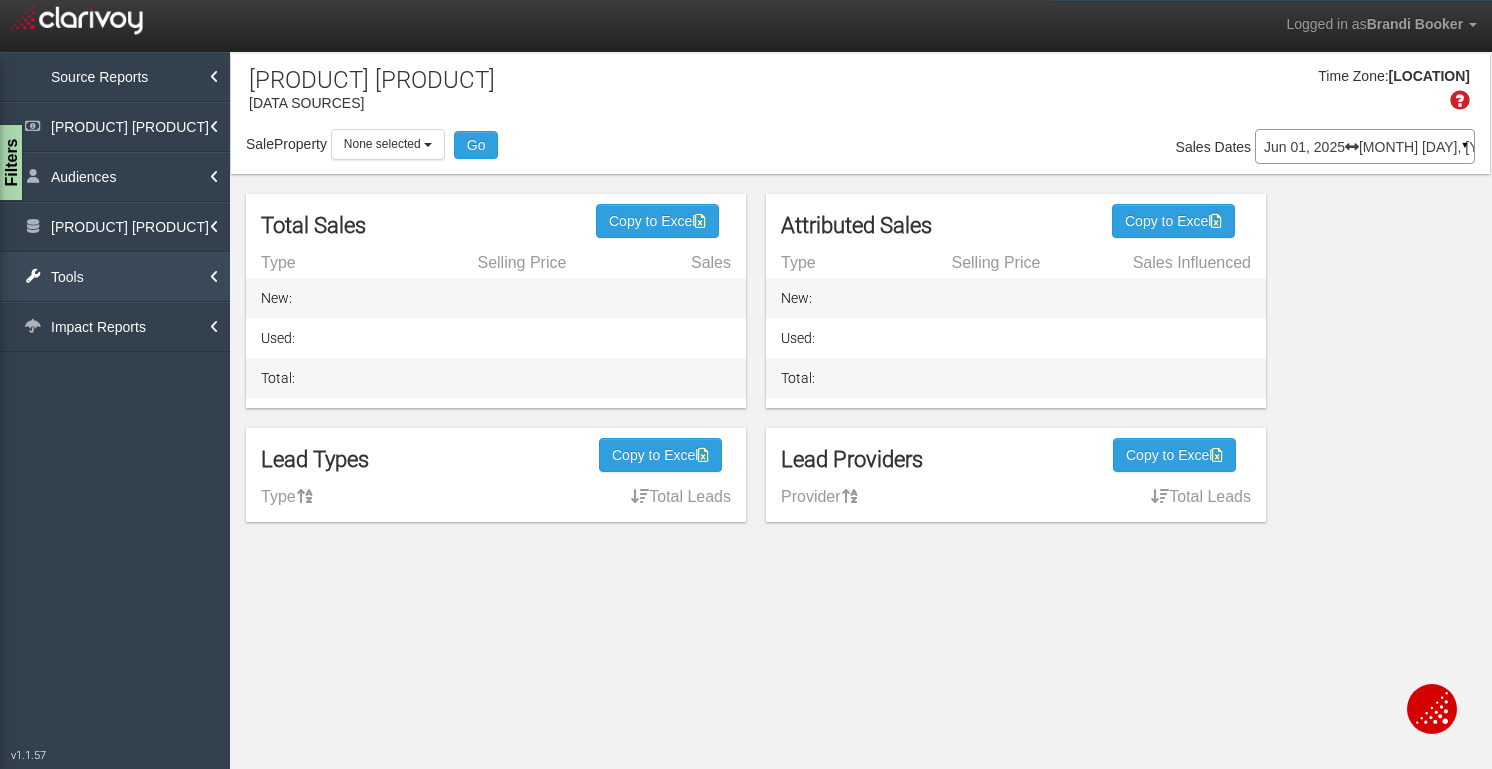 click on "Tools" at bounding box center [115, 277] 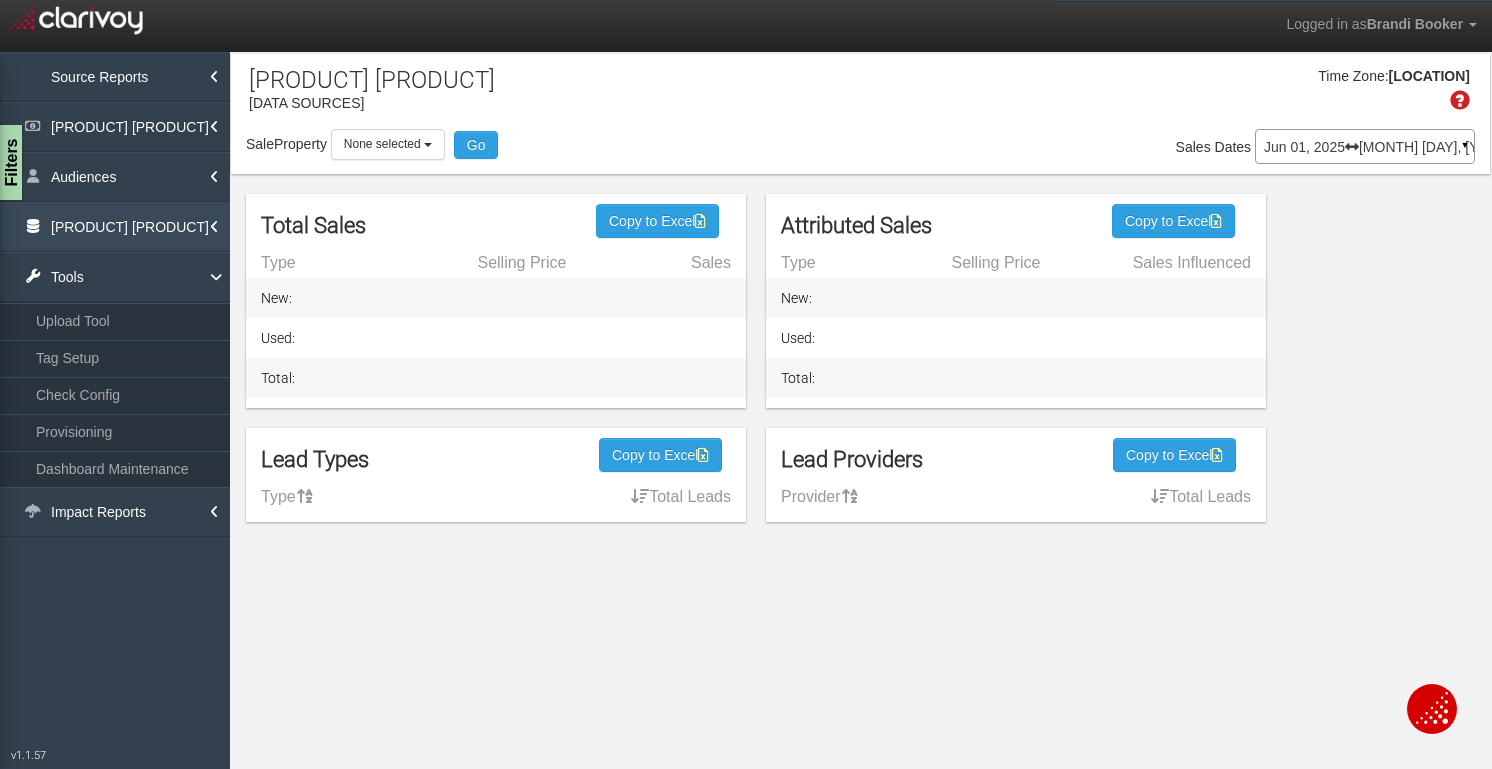 click on "Data Management" at bounding box center (115, 227) 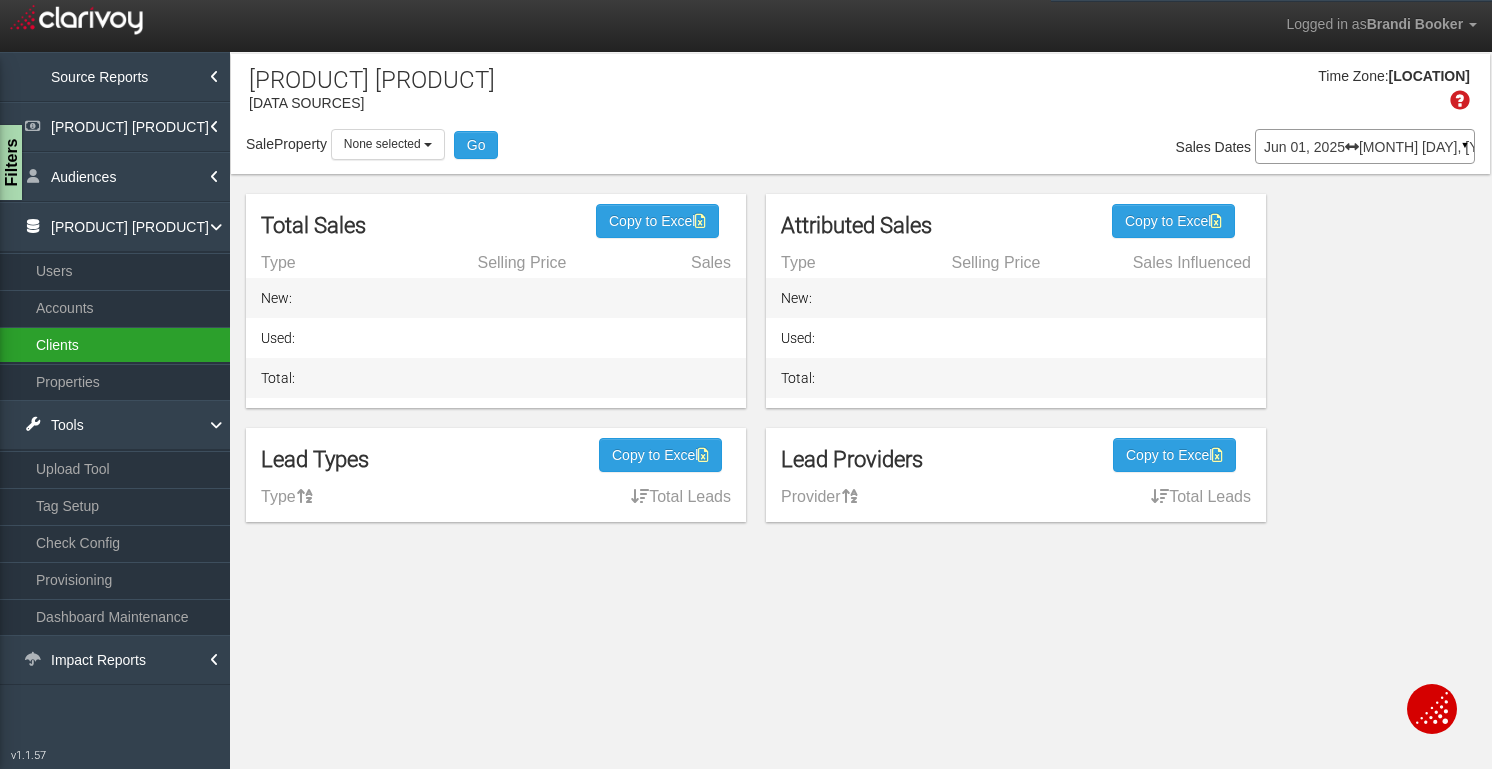 click on "Clients" at bounding box center (115, 345) 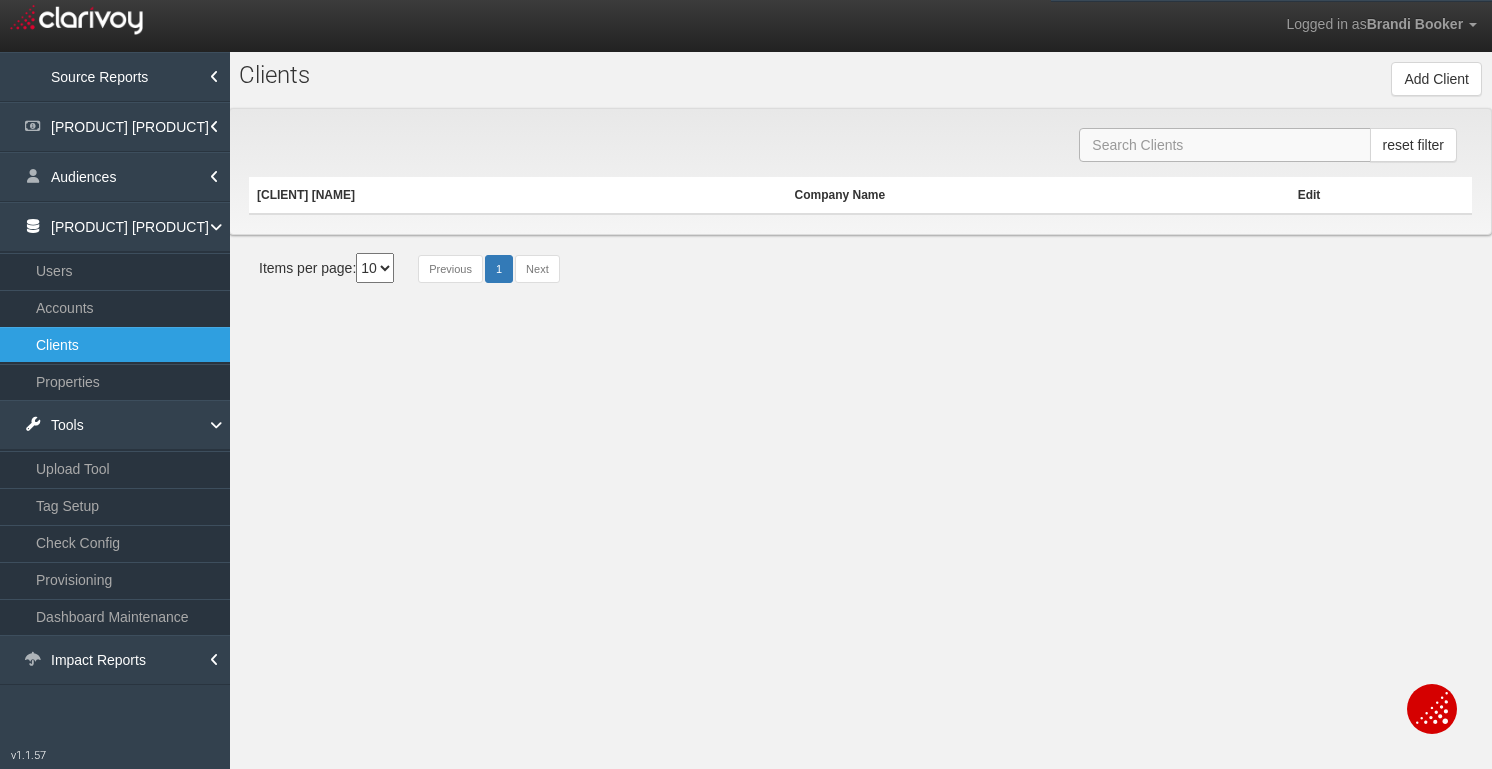 click at bounding box center [1224, 145] 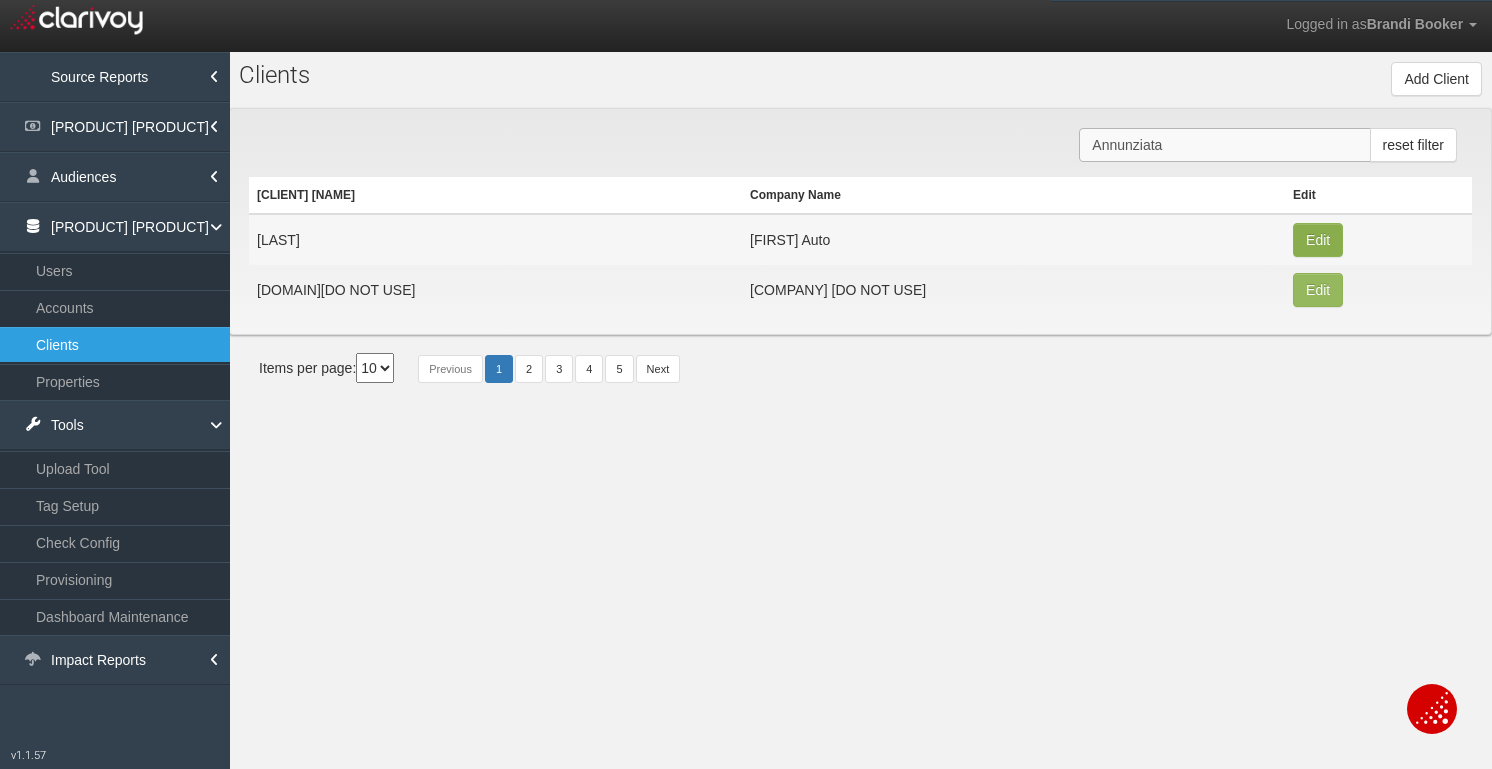 type on "Annunziata" 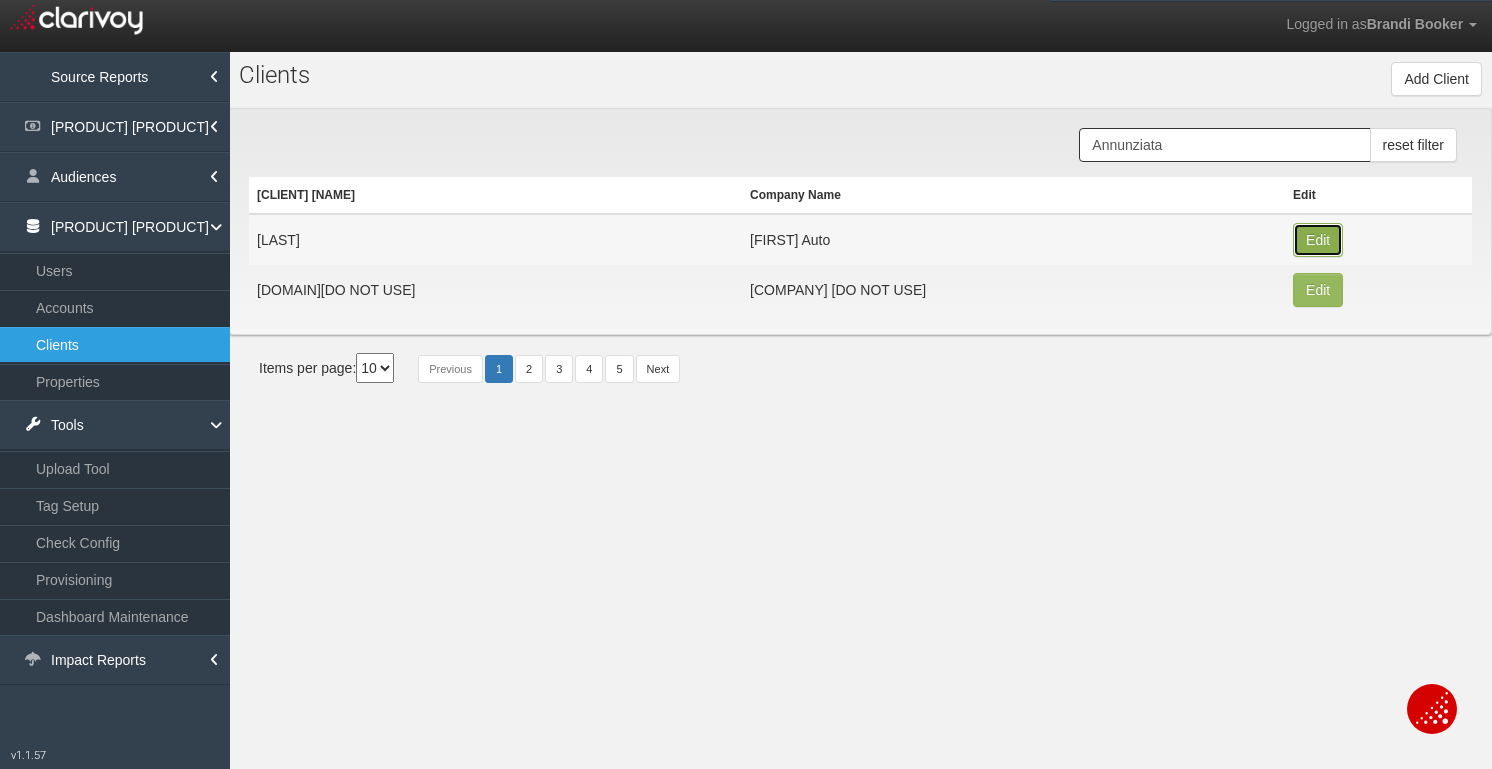 click on "Edit" at bounding box center (1318, 240) 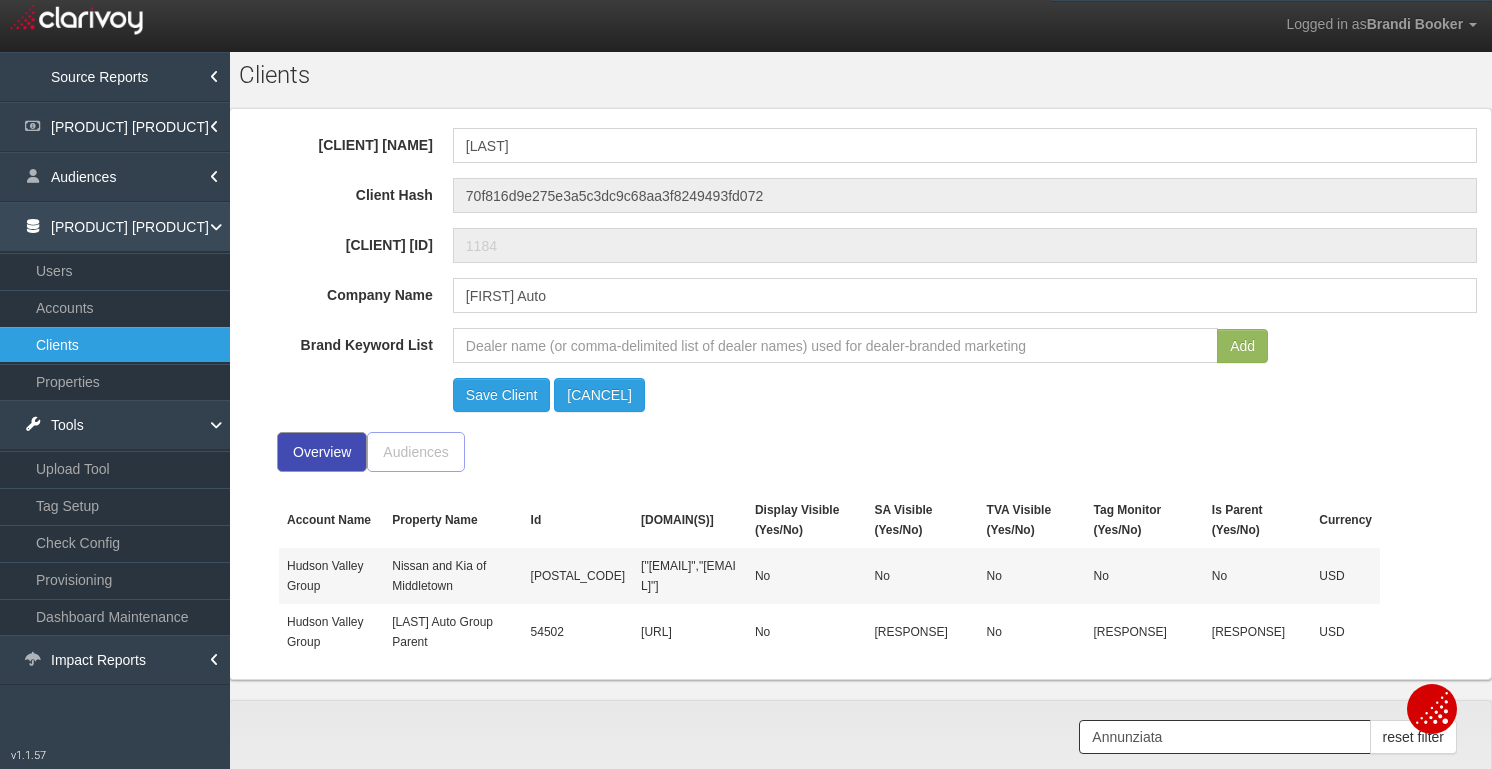 click on "Data Management" at bounding box center (115, 227) 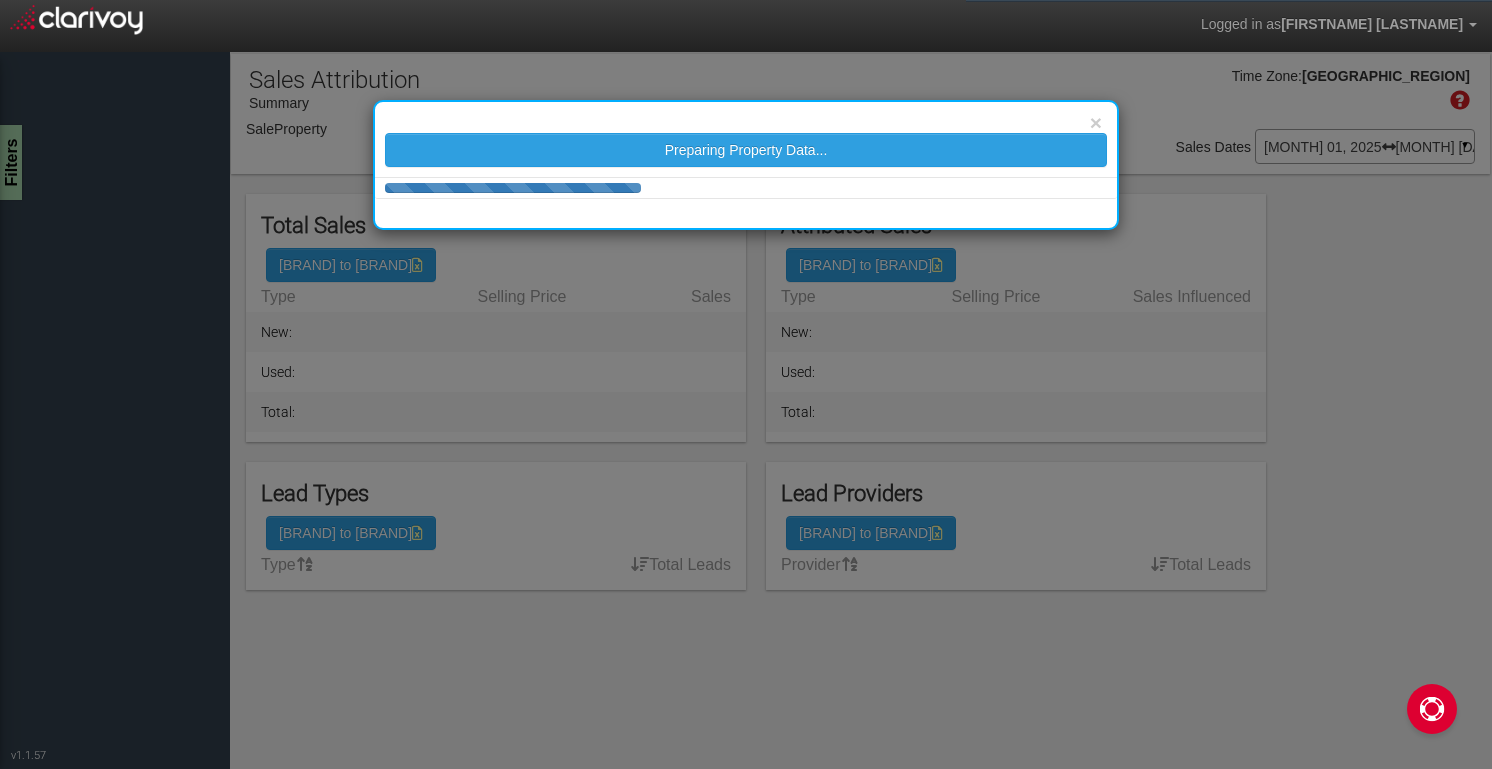 scroll, scrollTop: 0, scrollLeft: 0, axis: both 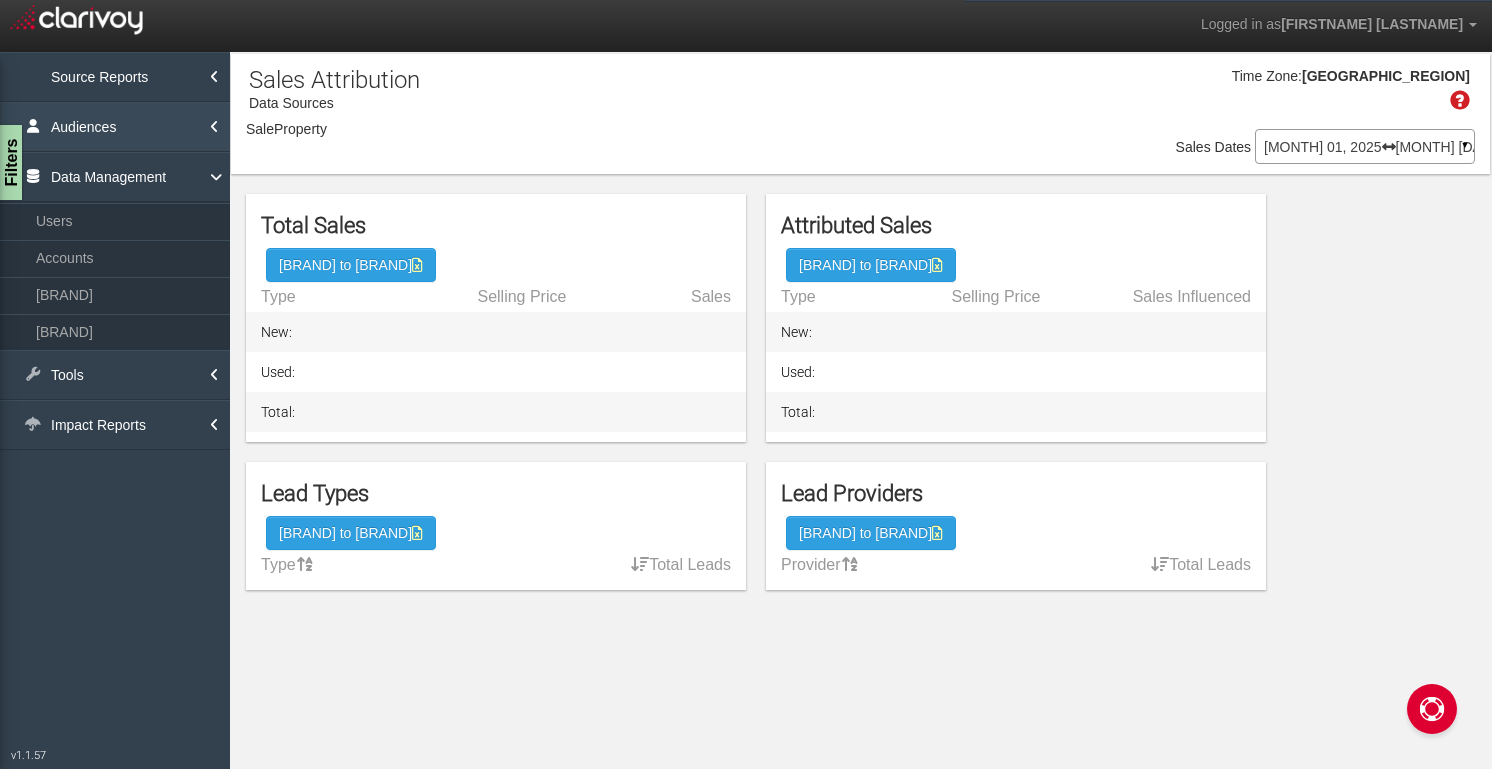 select on "object:2636" 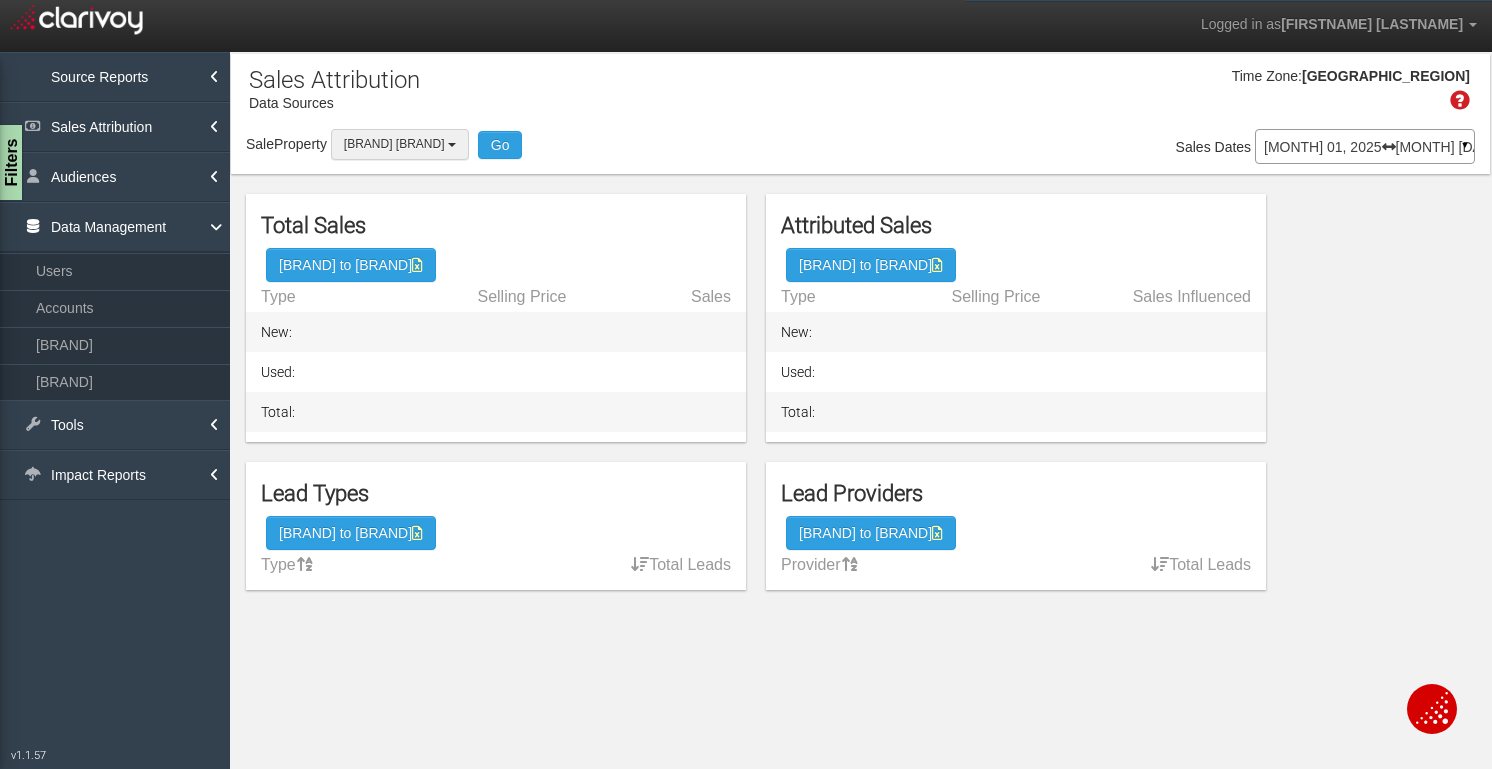 click at bounding box center (452, 145) 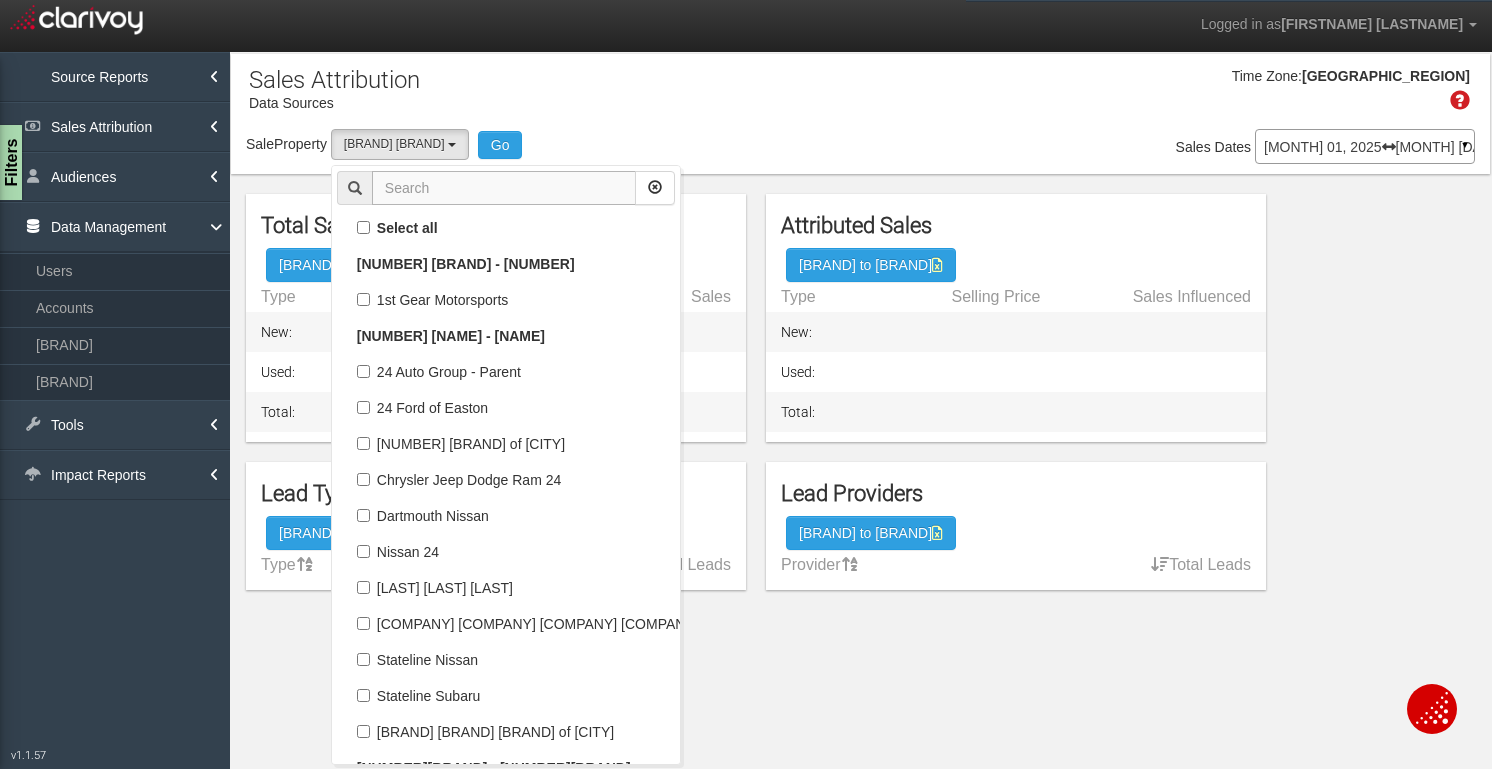 scroll, scrollTop: 110412, scrollLeft: 0, axis: vertical 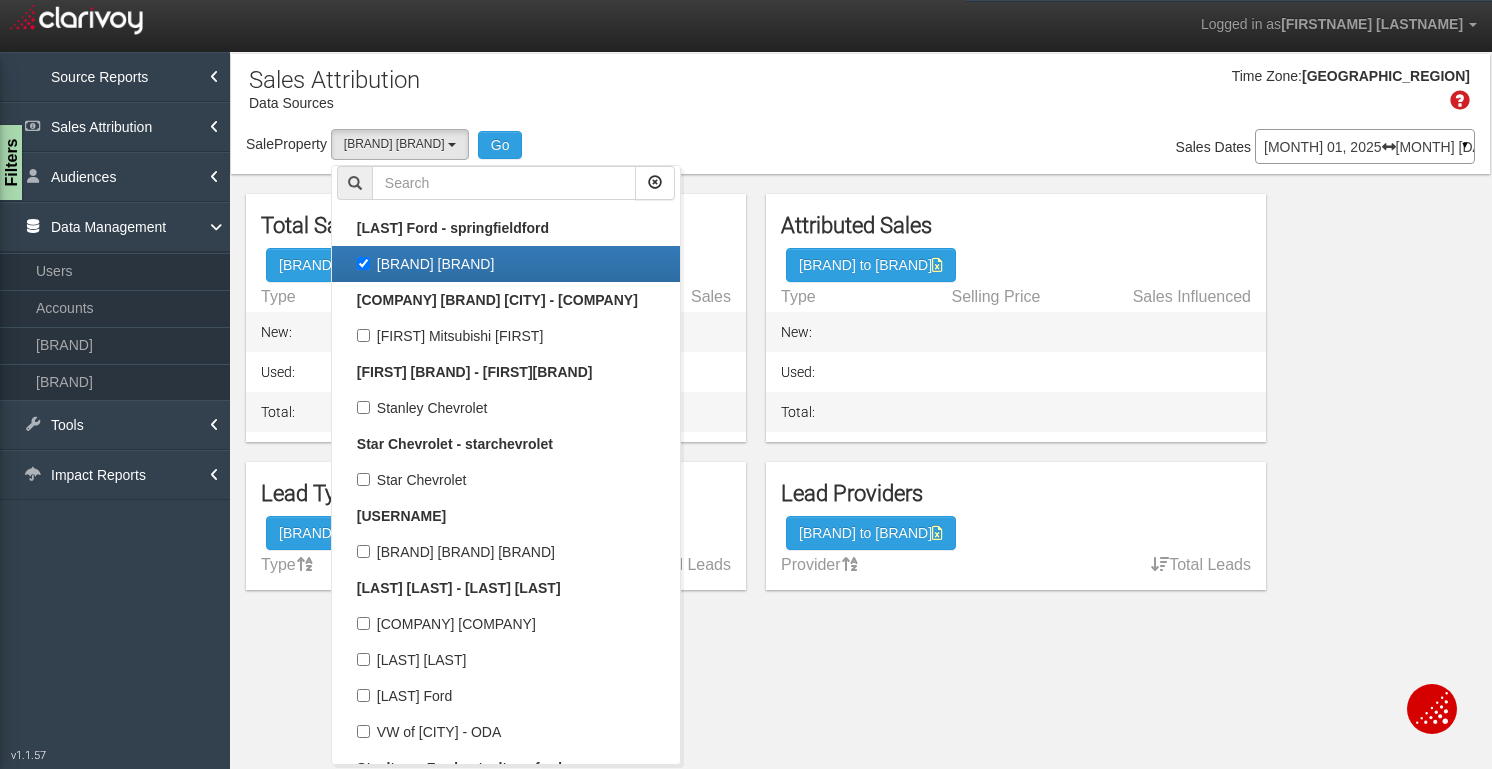 click on "Springfield Ford" at bounding box center (506, 264) 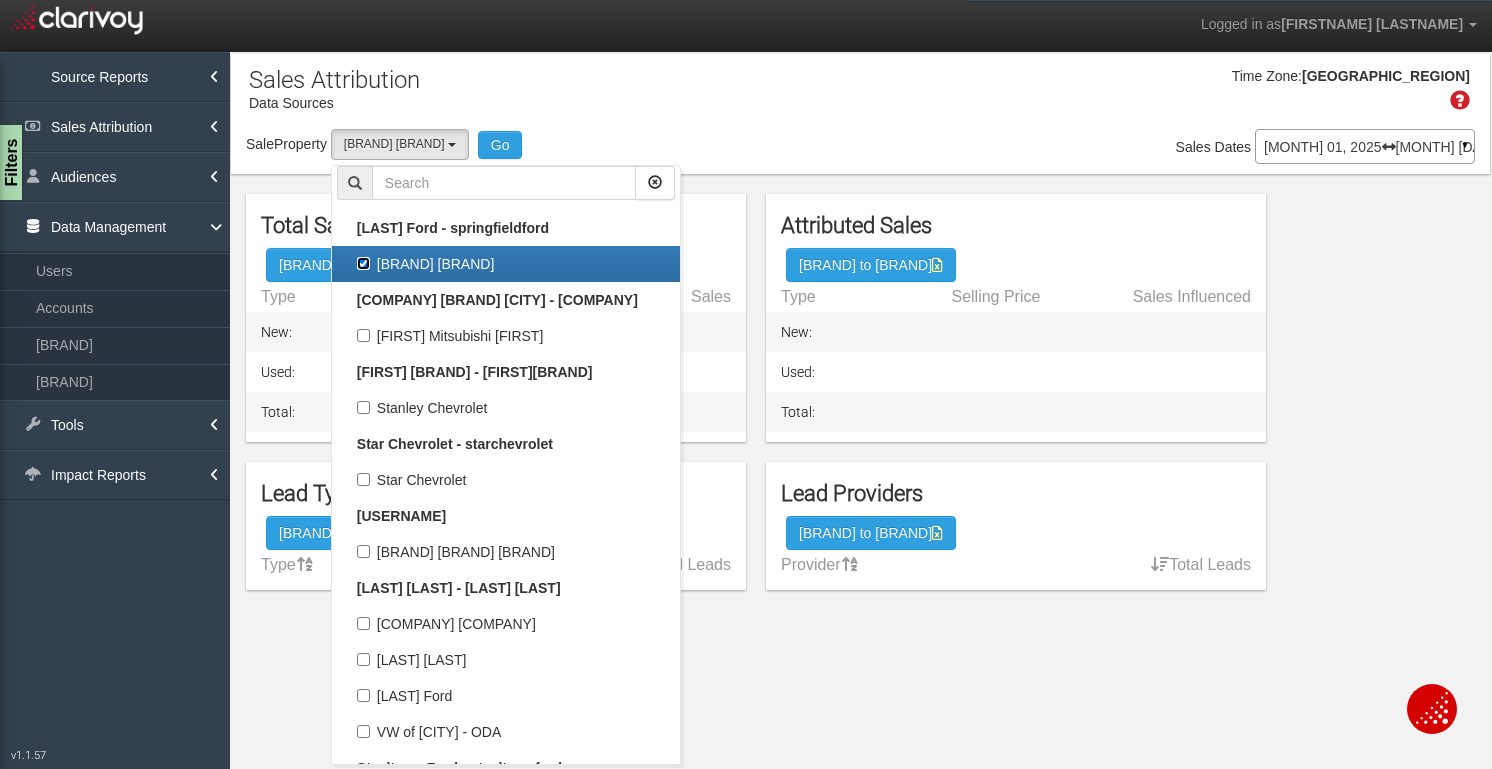 click on "Springfield Ford" at bounding box center (363, 263) 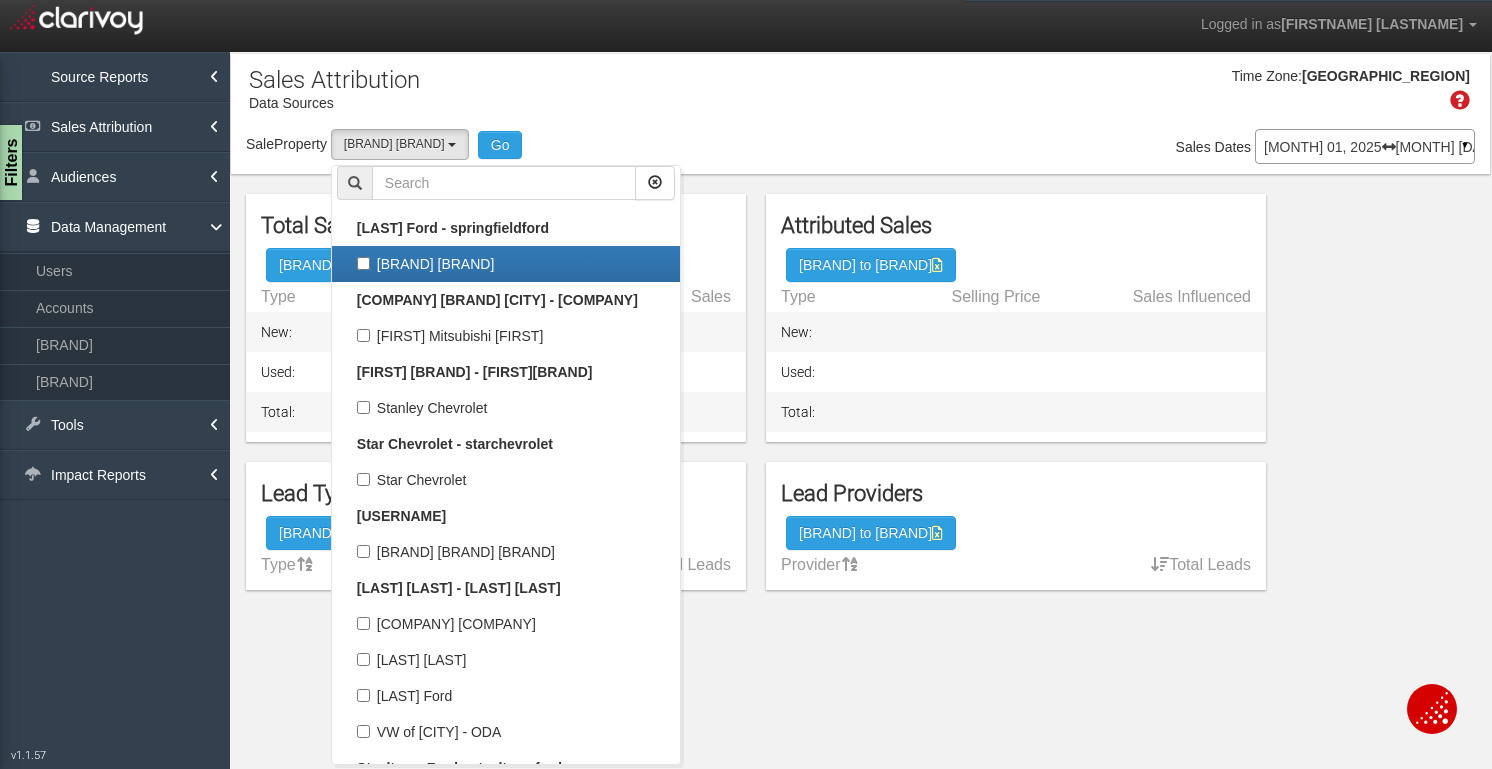 select 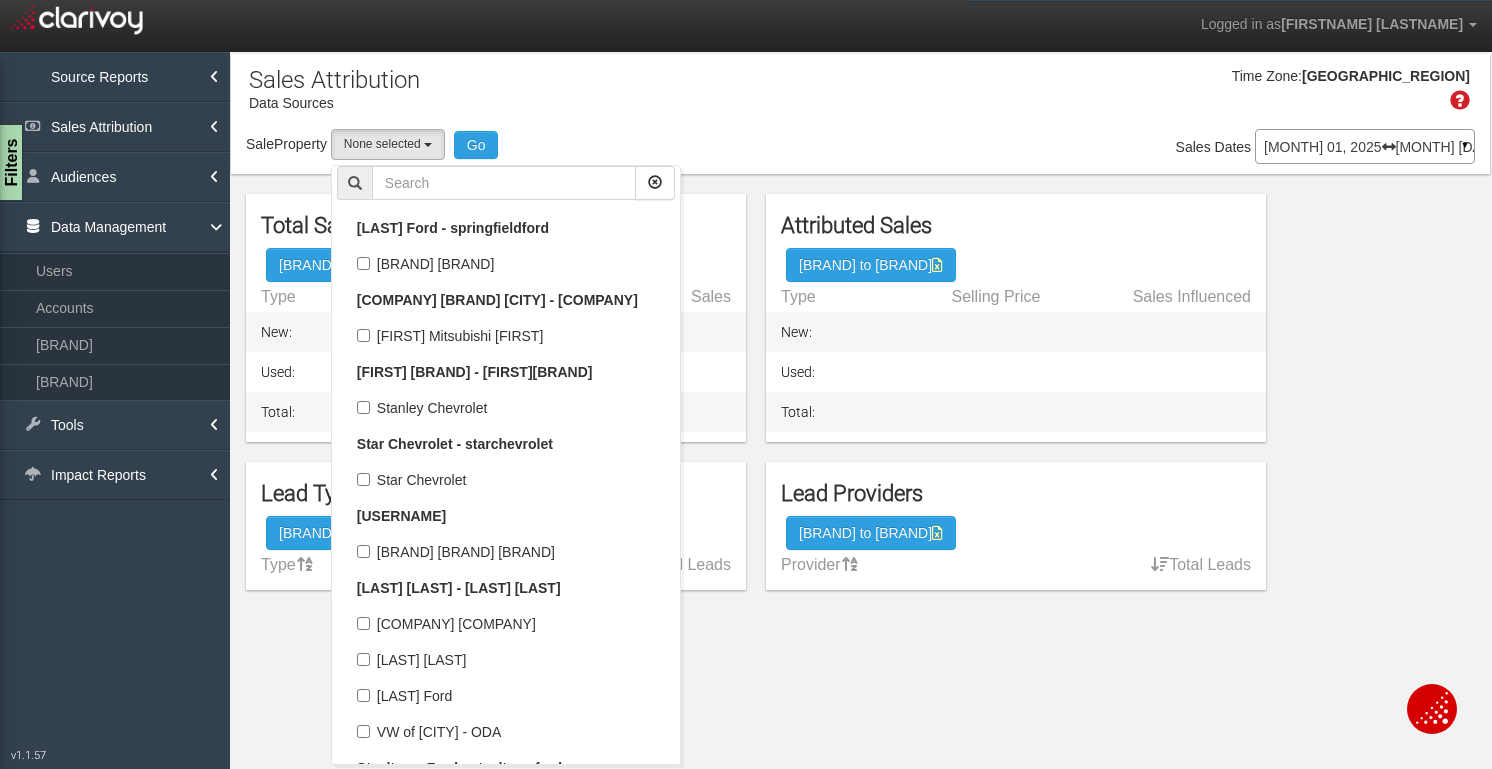 scroll, scrollTop: 55206, scrollLeft: 0, axis: vertical 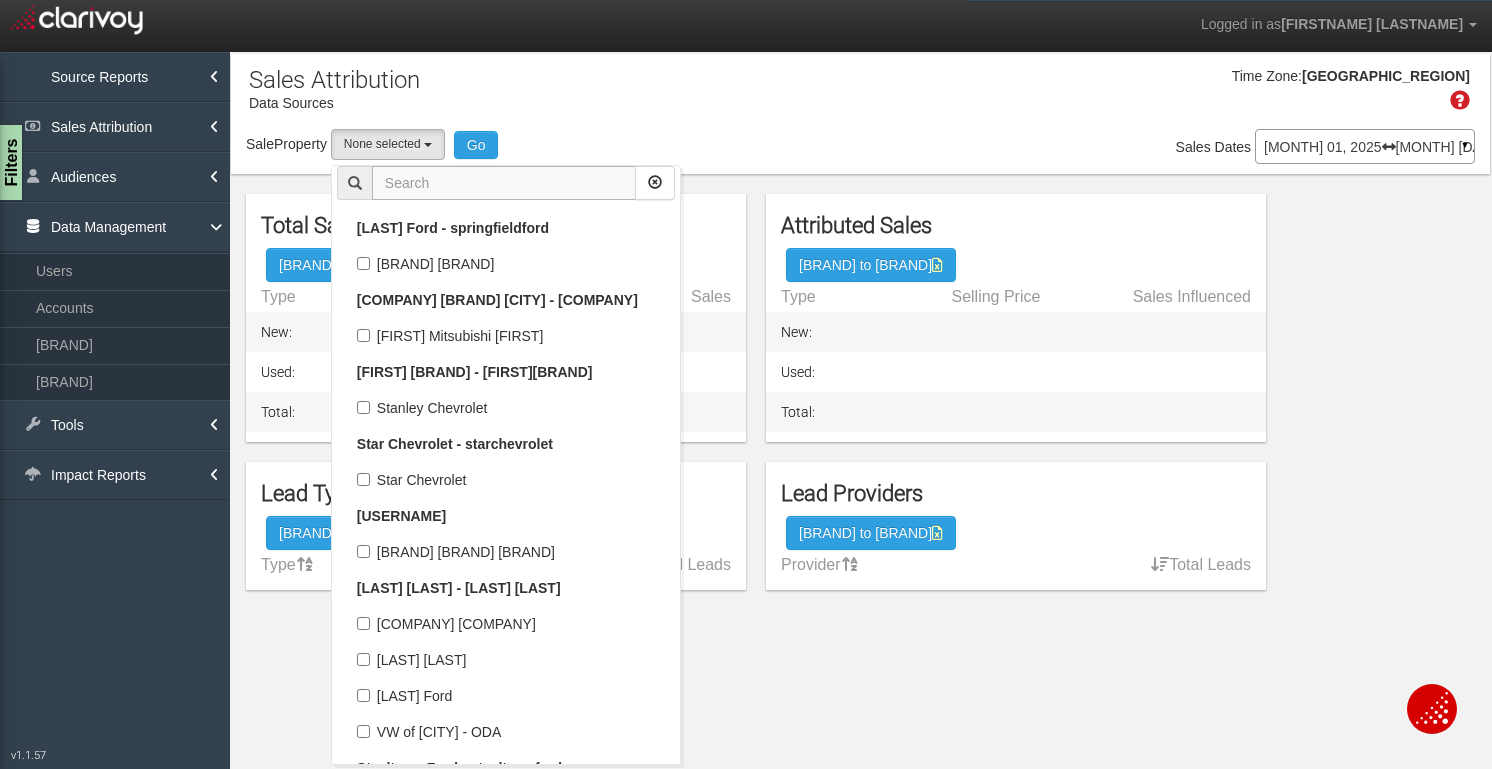 click at bounding box center (504, 183) 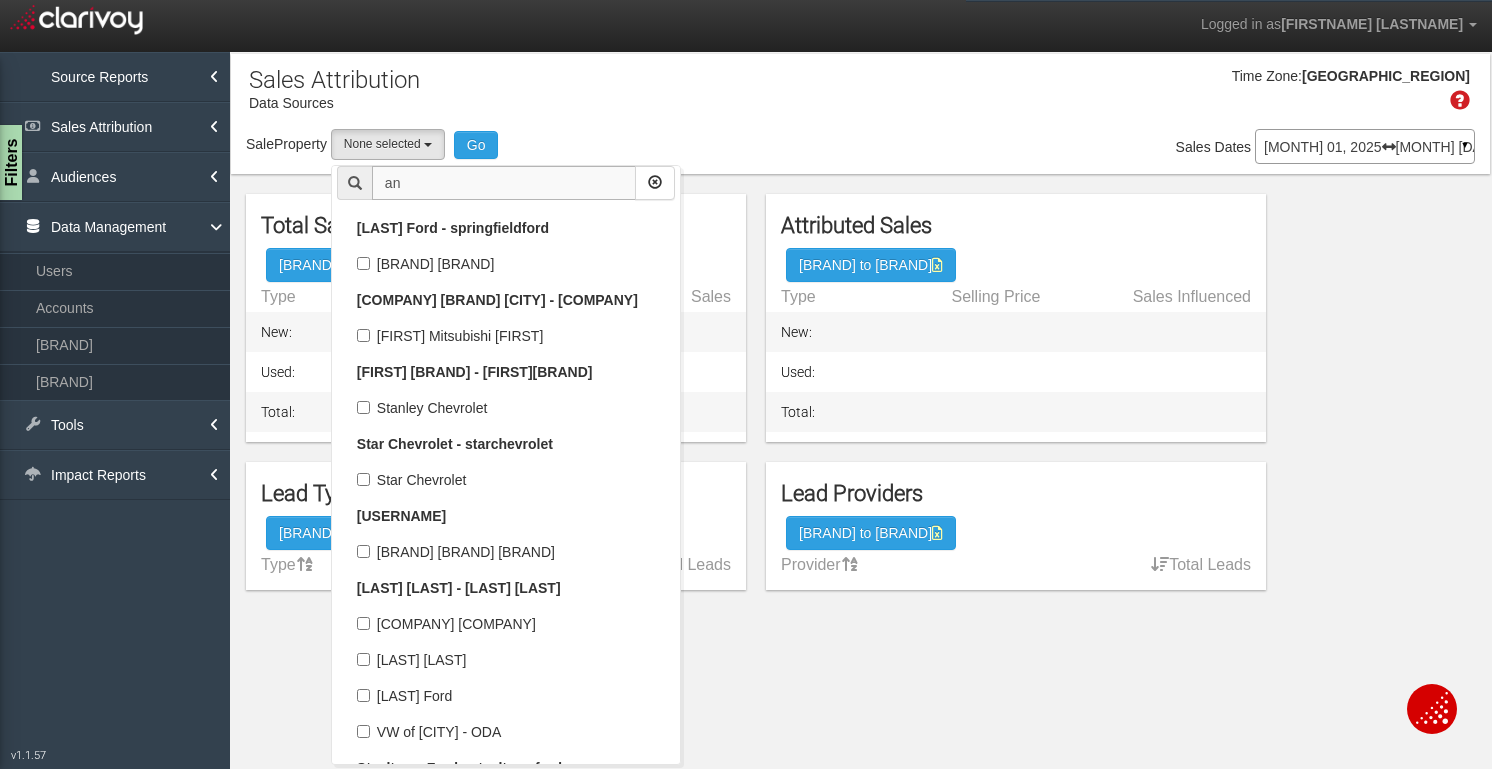 type on "ann" 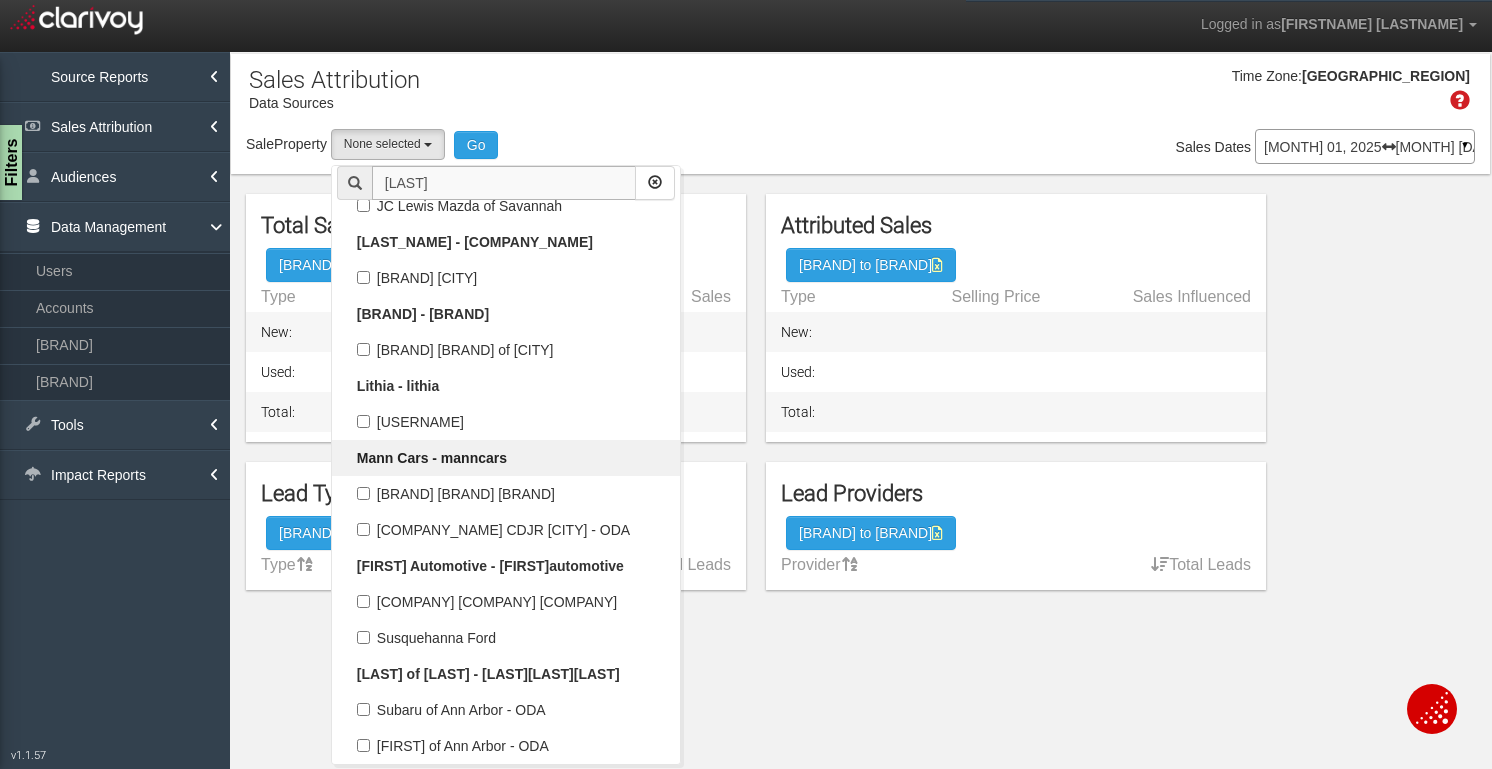 scroll, scrollTop: 0, scrollLeft: 0, axis: both 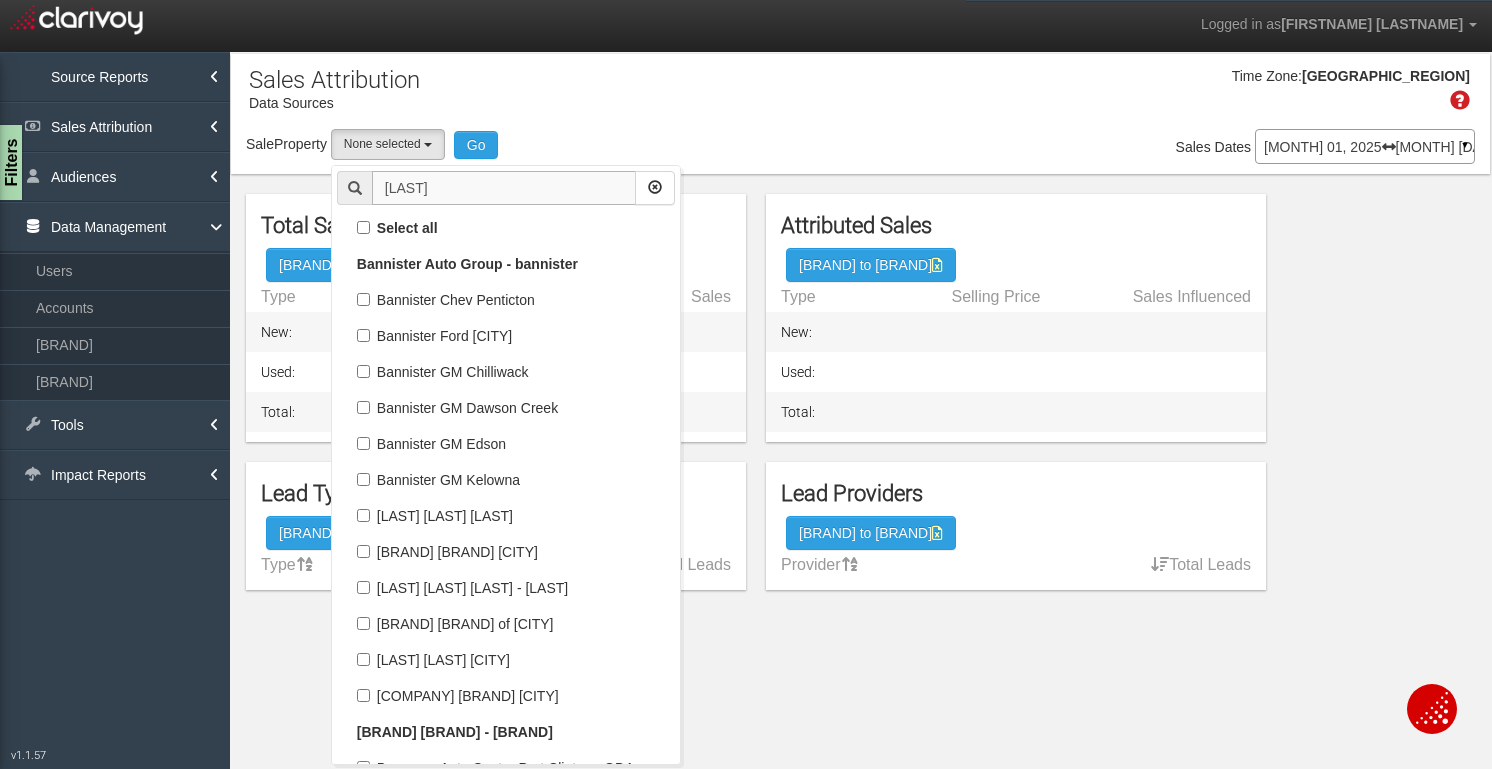 drag, startPoint x: 420, startPoint y: 190, endPoint x: 372, endPoint y: 190, distance: 48 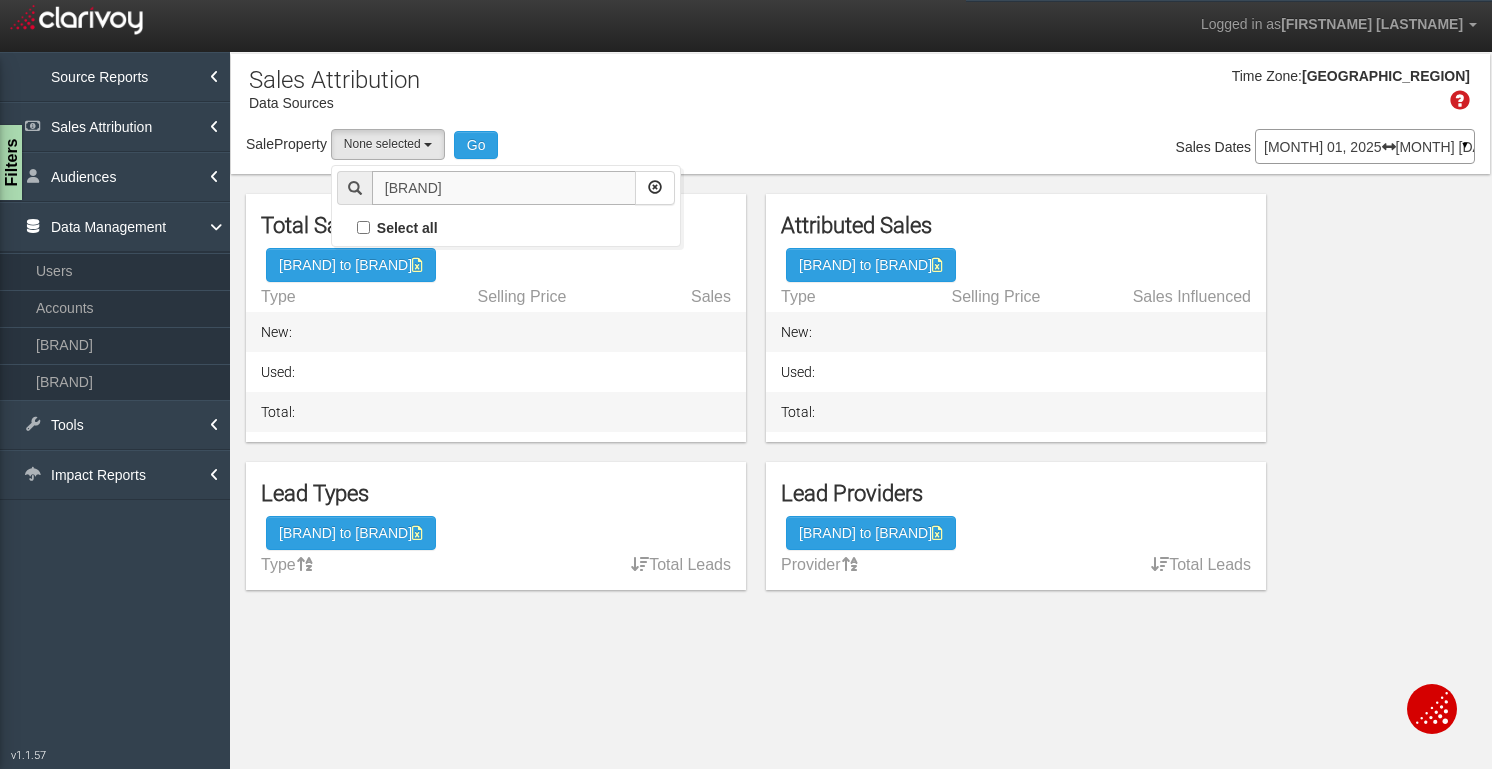 type on "k" 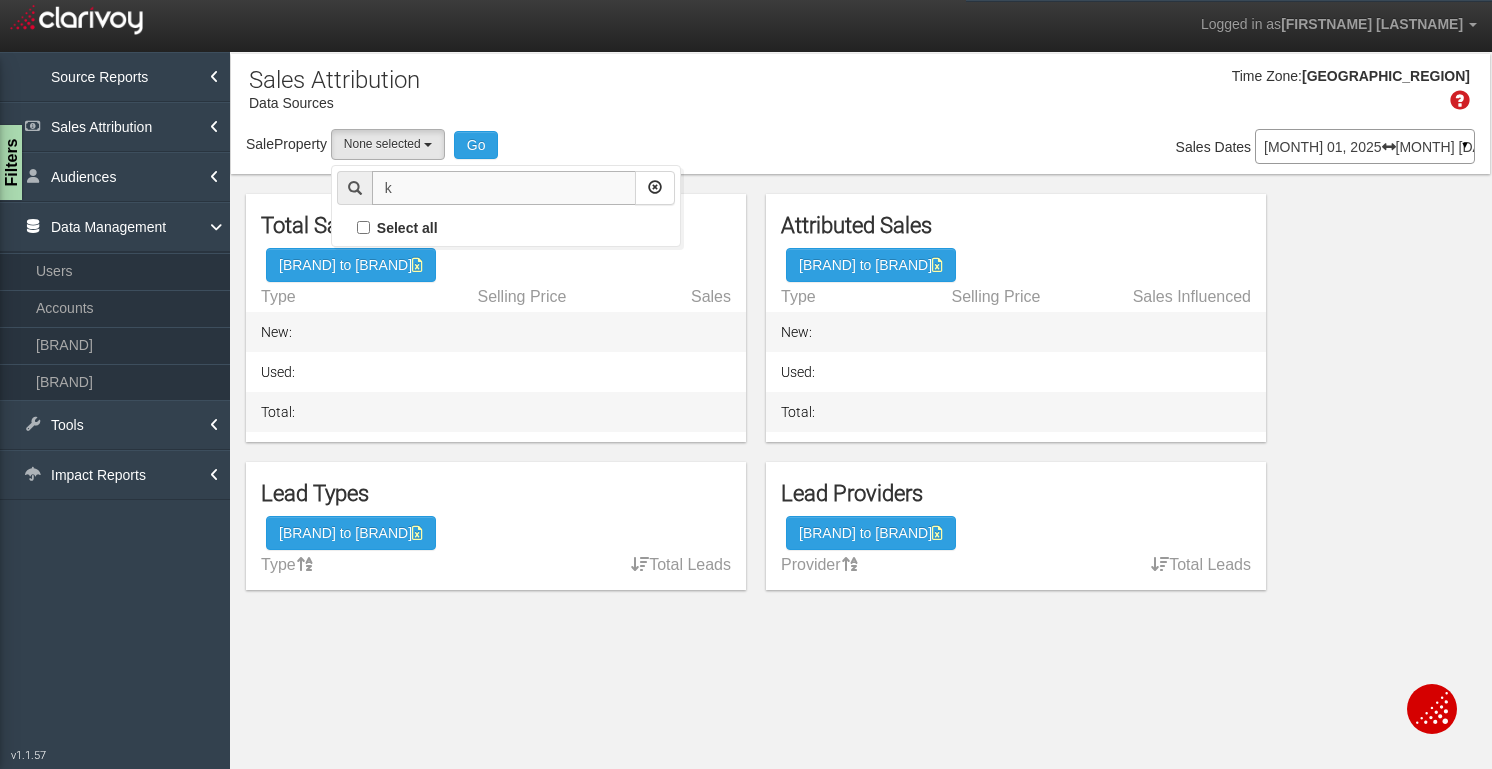 type 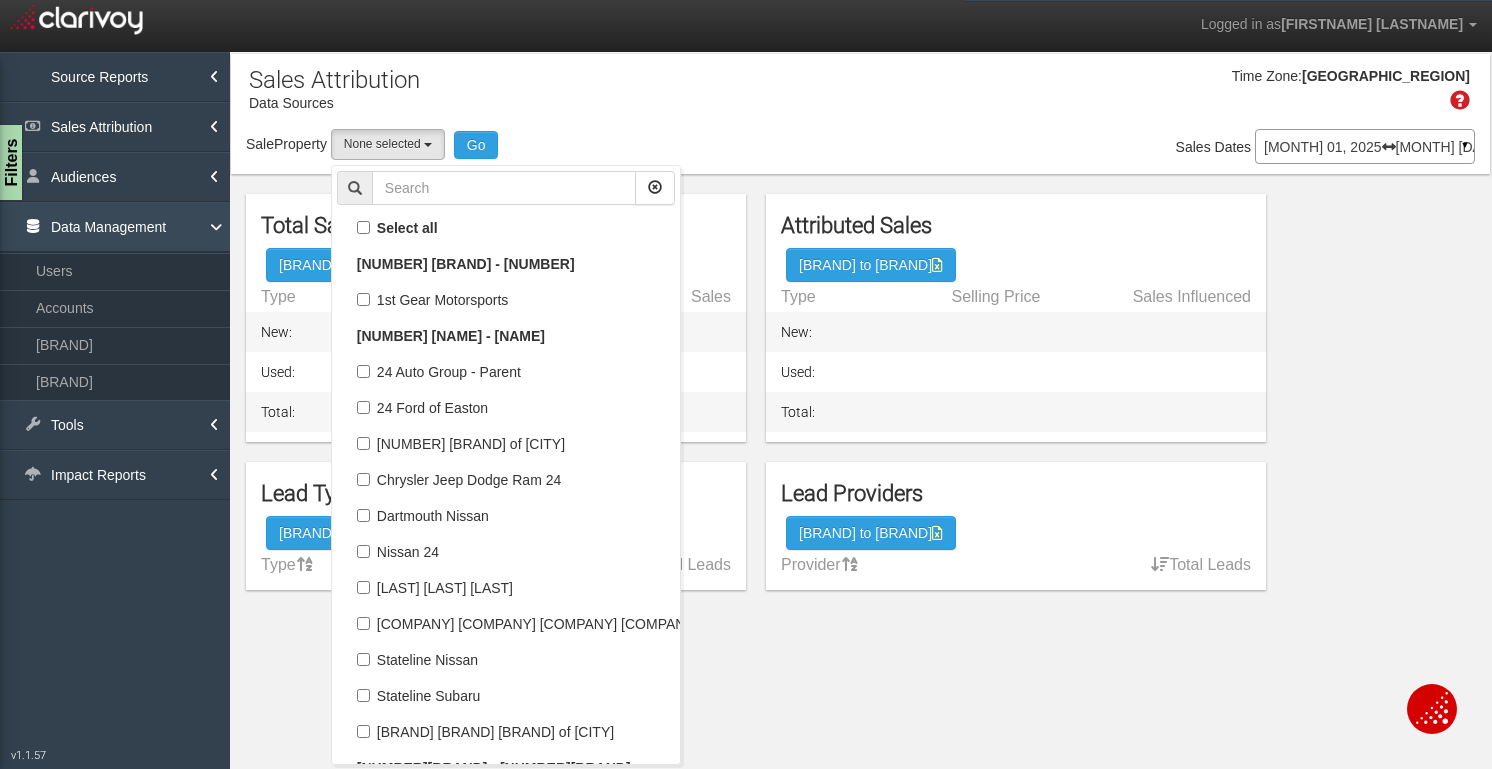 click on "Data Management" at bounding box center (115, 227) 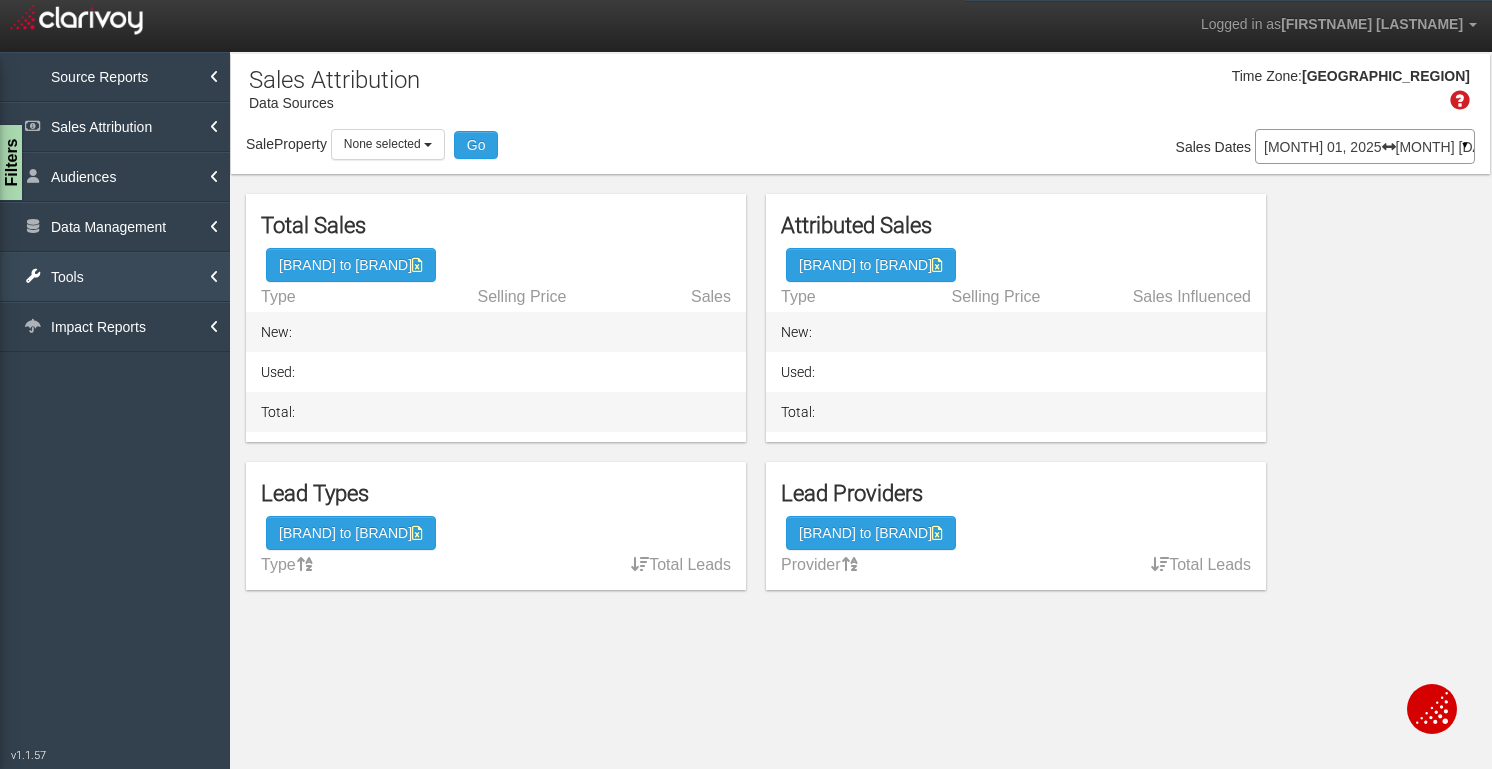 click on "Tools" at bounding box center (115, 277) 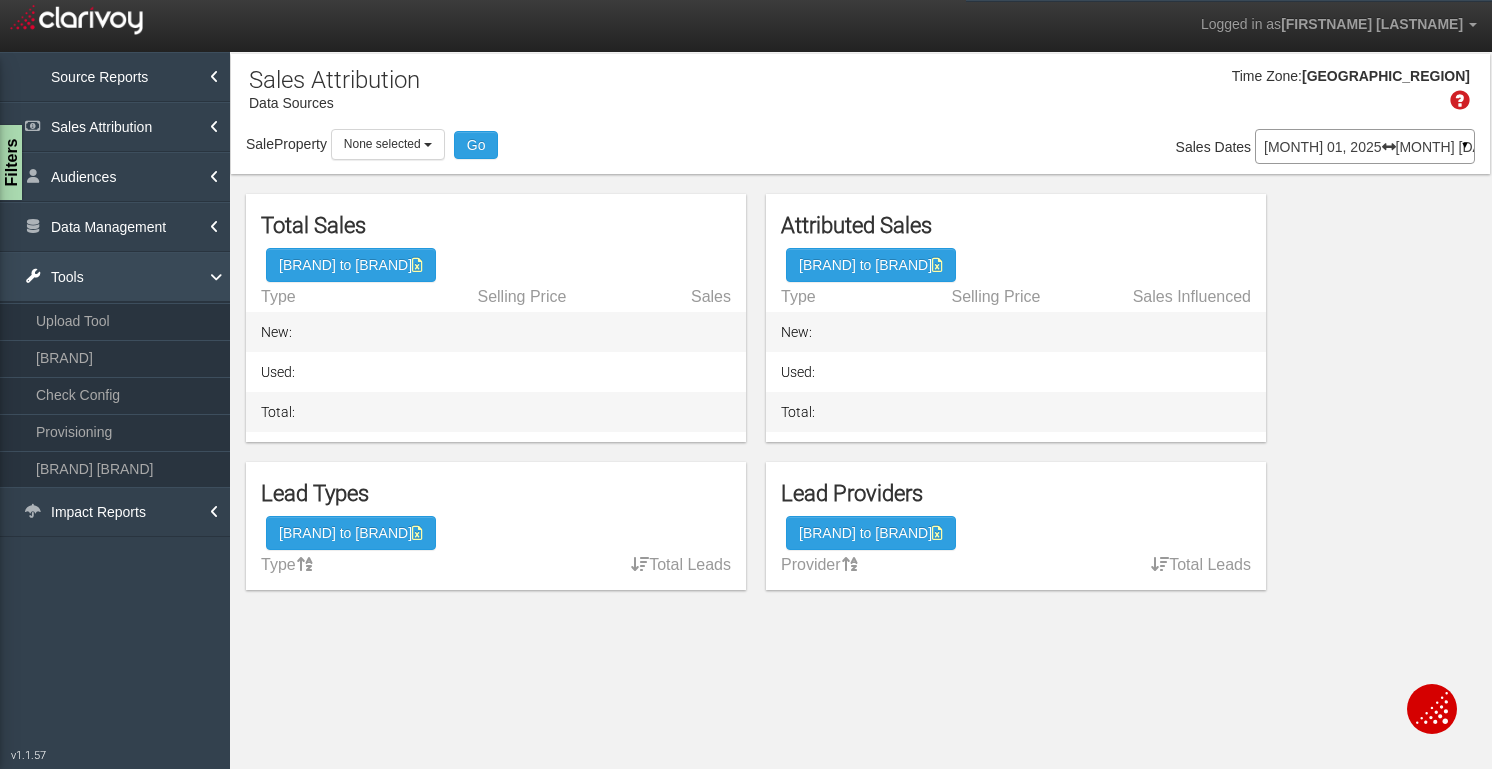 click on "Tools" at bounding box center [115, 277] 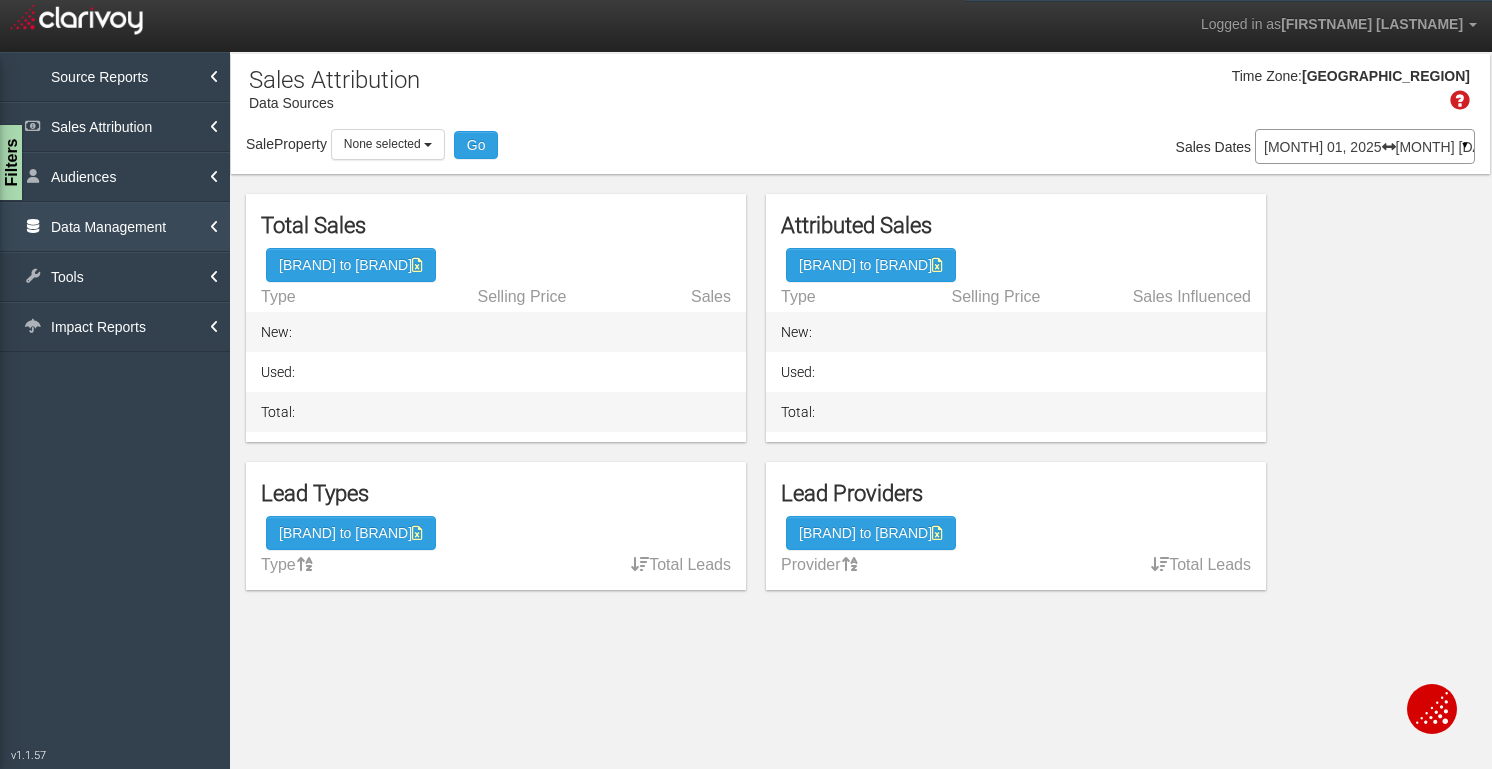 click on "Data Management" at bounding box center (115, 227) 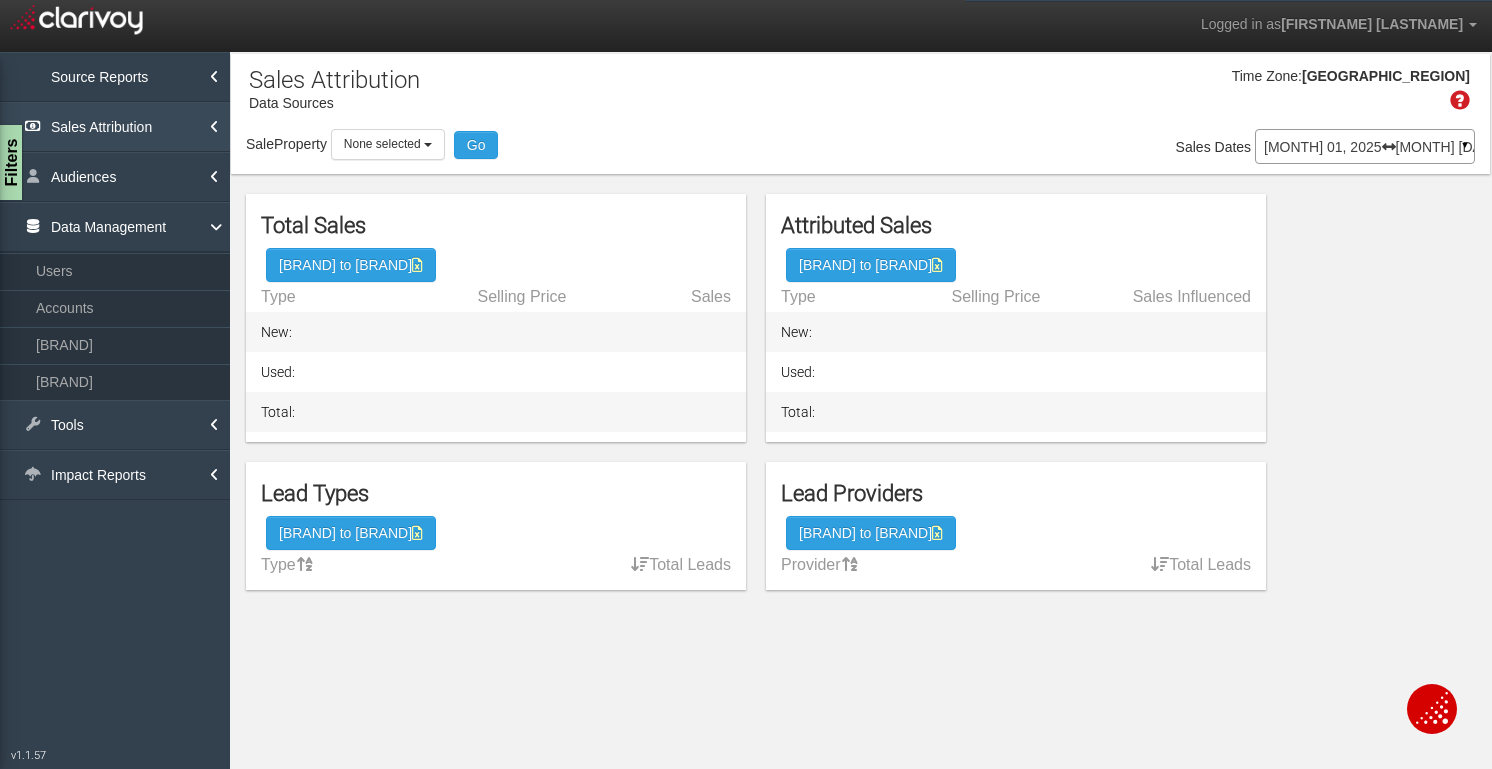 click on "Sales Attribution" at bounding box center (115, 127) 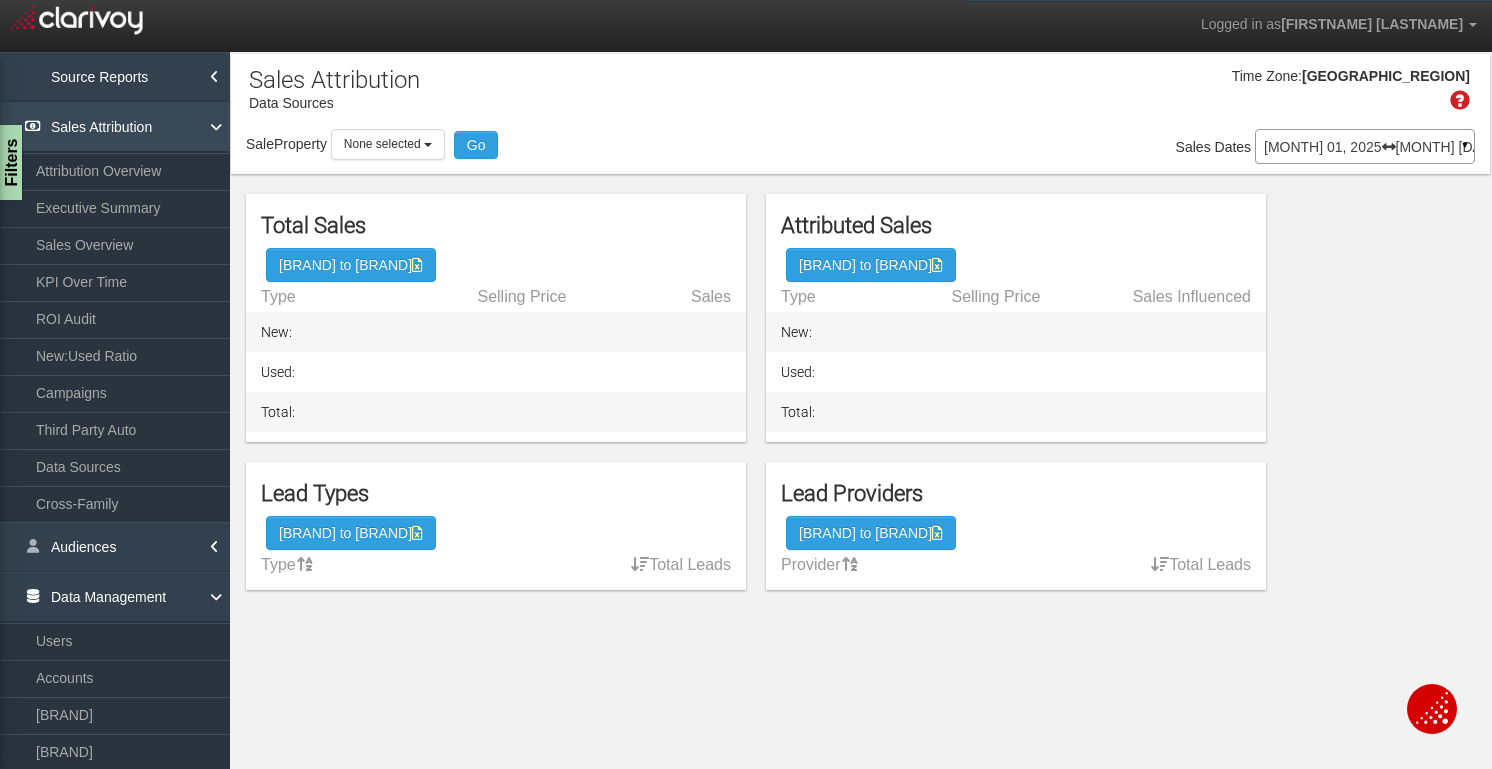 click on "Sales Attribution" at bounding box center [115, 127] 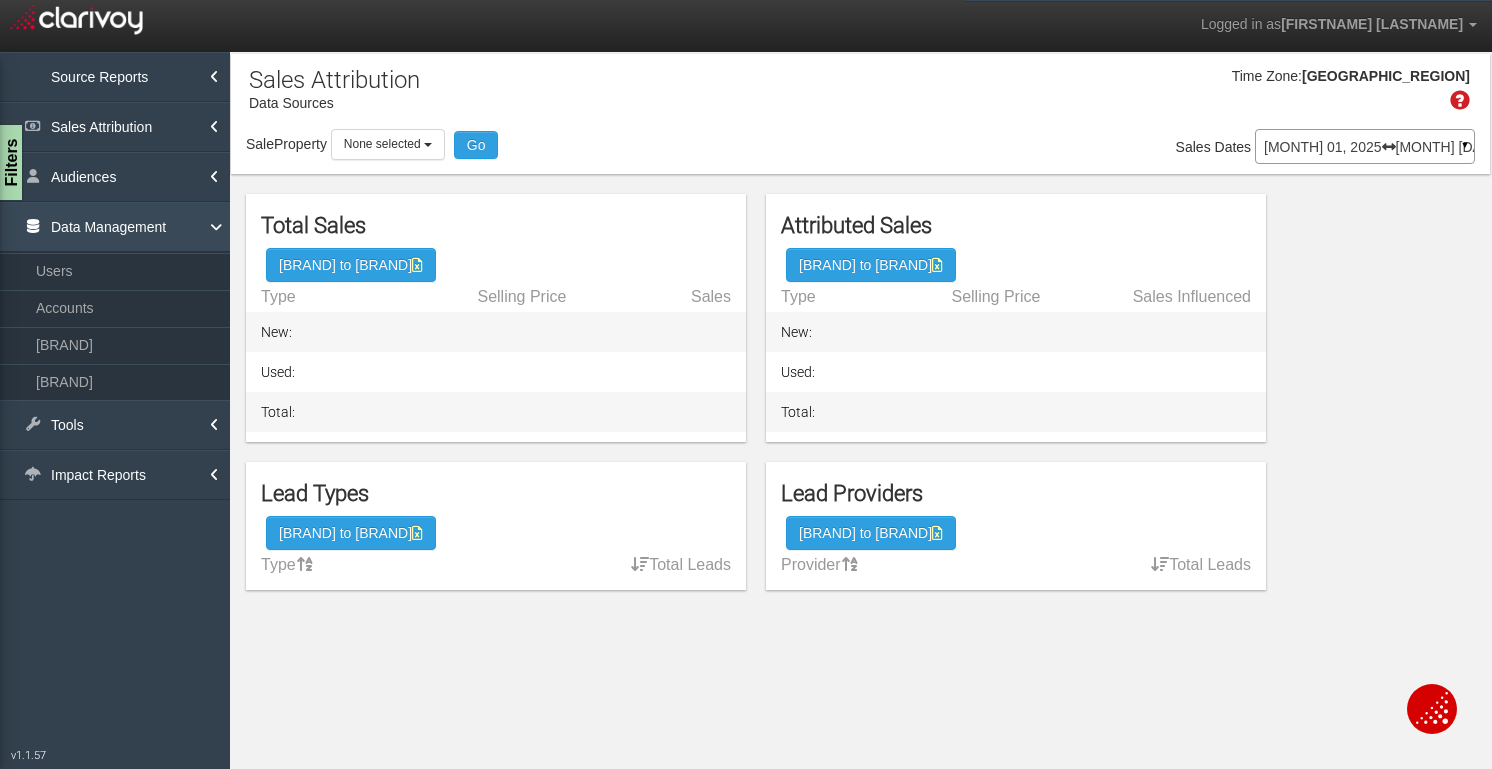 click on "Data Management" at bounding box center (115, 227) 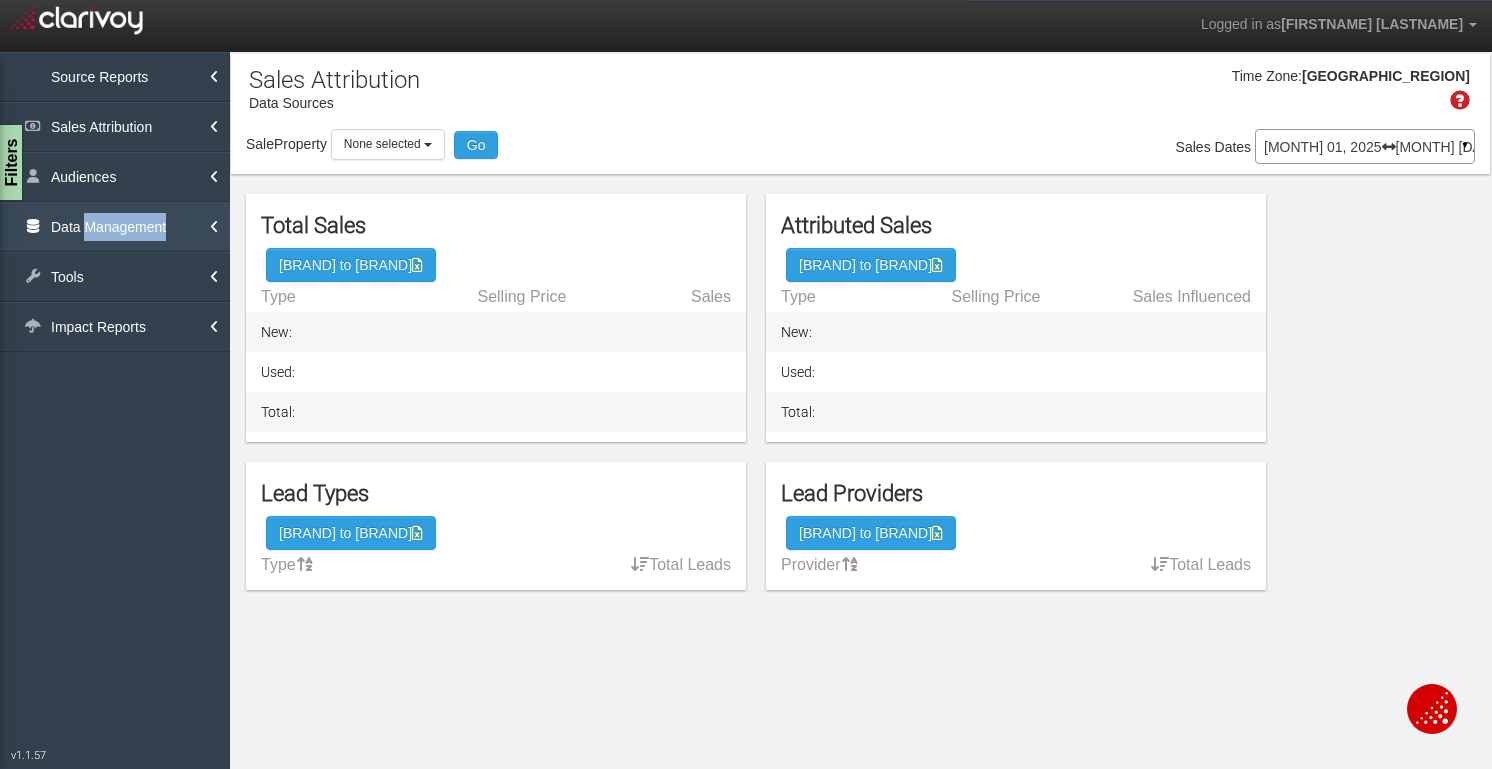 click on "Data Management" at bounding box center (115, 227) 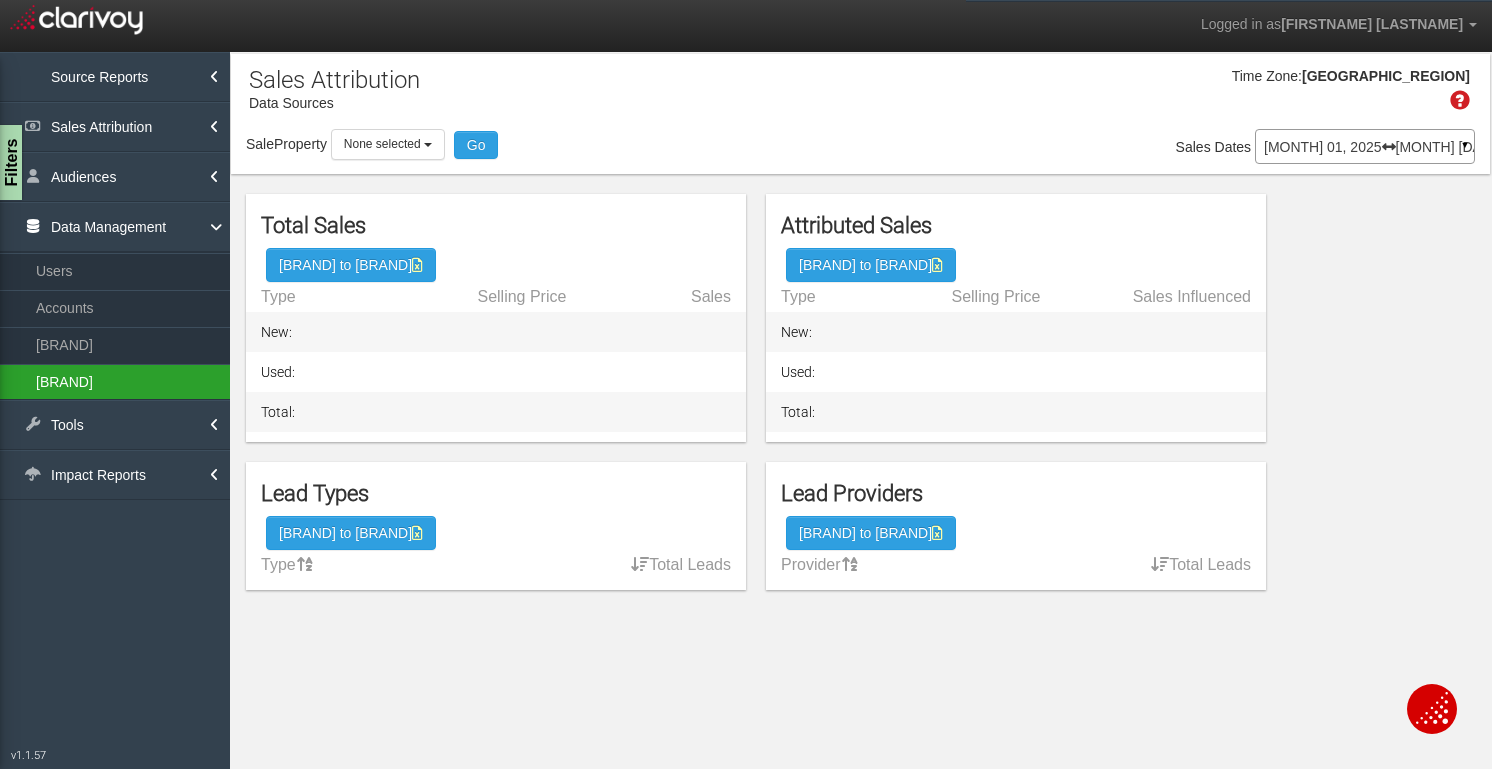 click on "Properties" at bounding box center [115, 382] 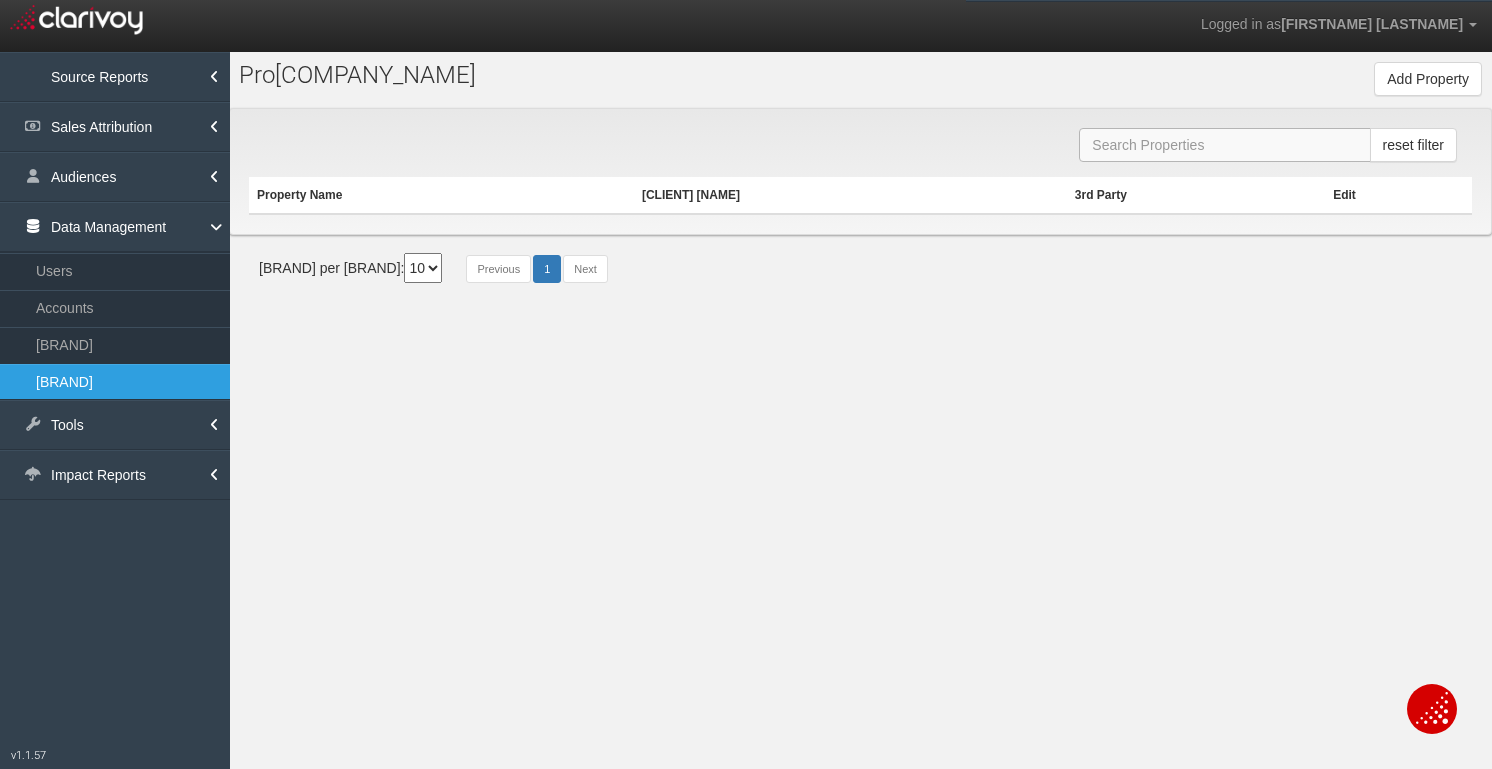 click at bounding box center (1224, 145) 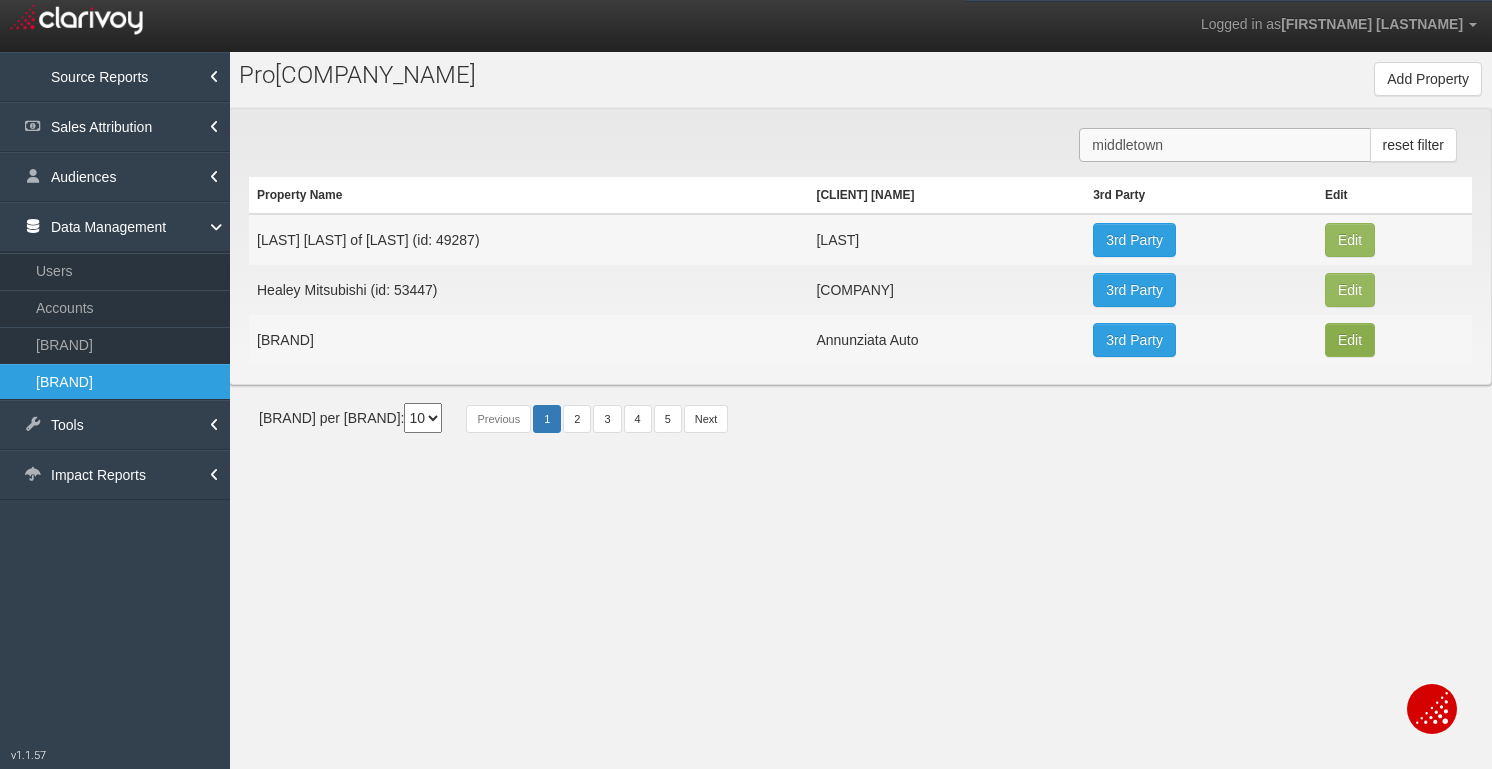 type on "middletown" 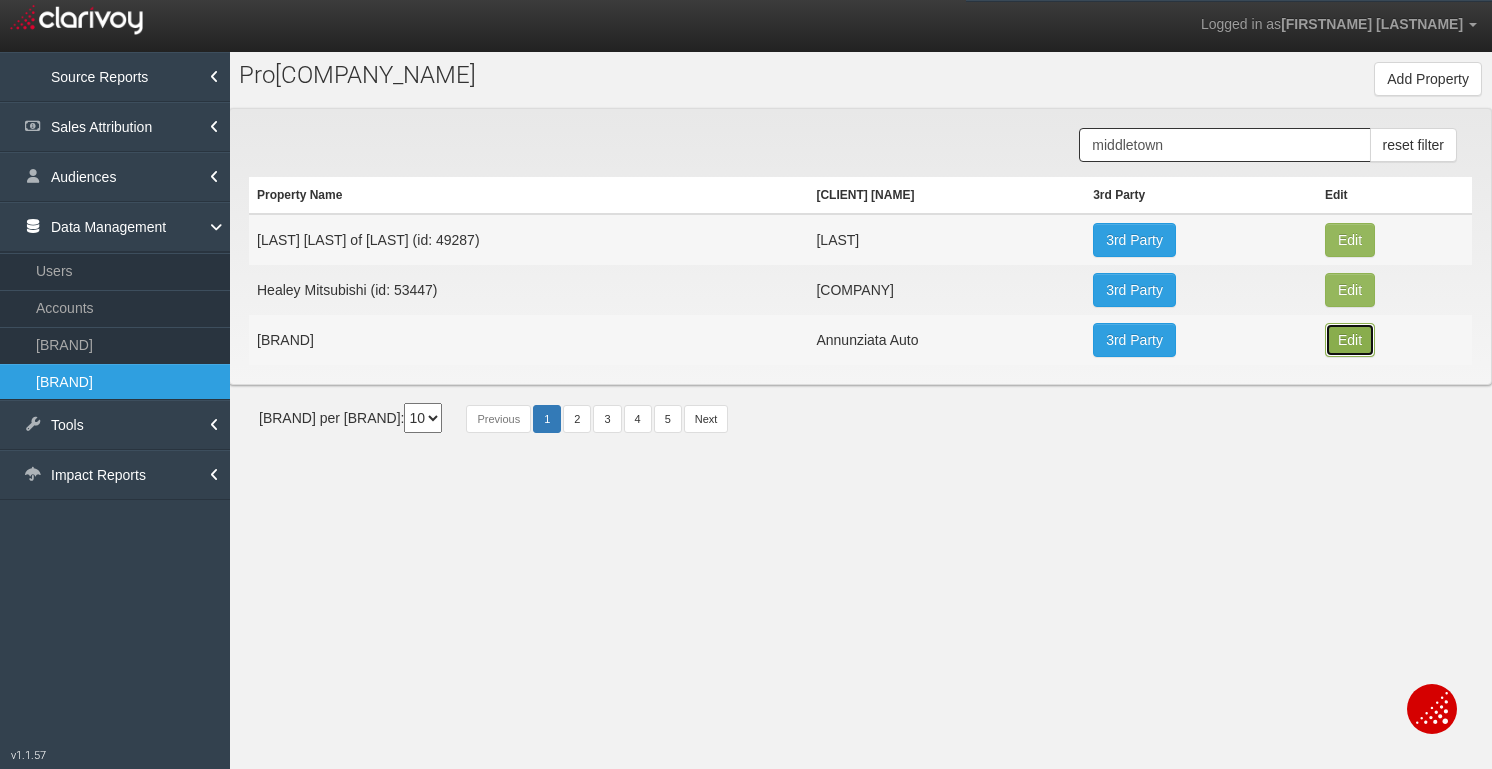 click on "Edit" at bounding box center (1350, 240) 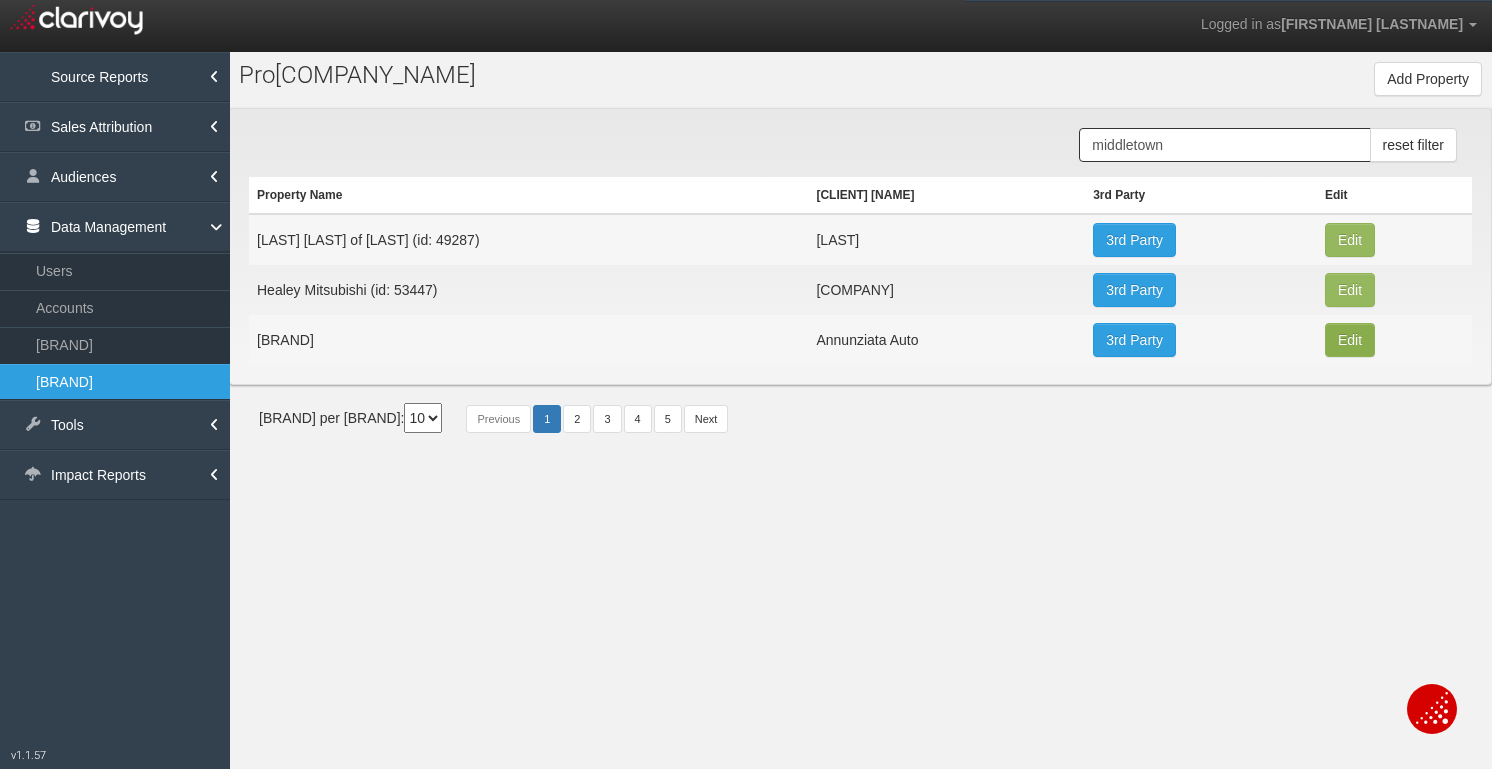 type on "[BRAND] and [BRAND] of [CITY]" 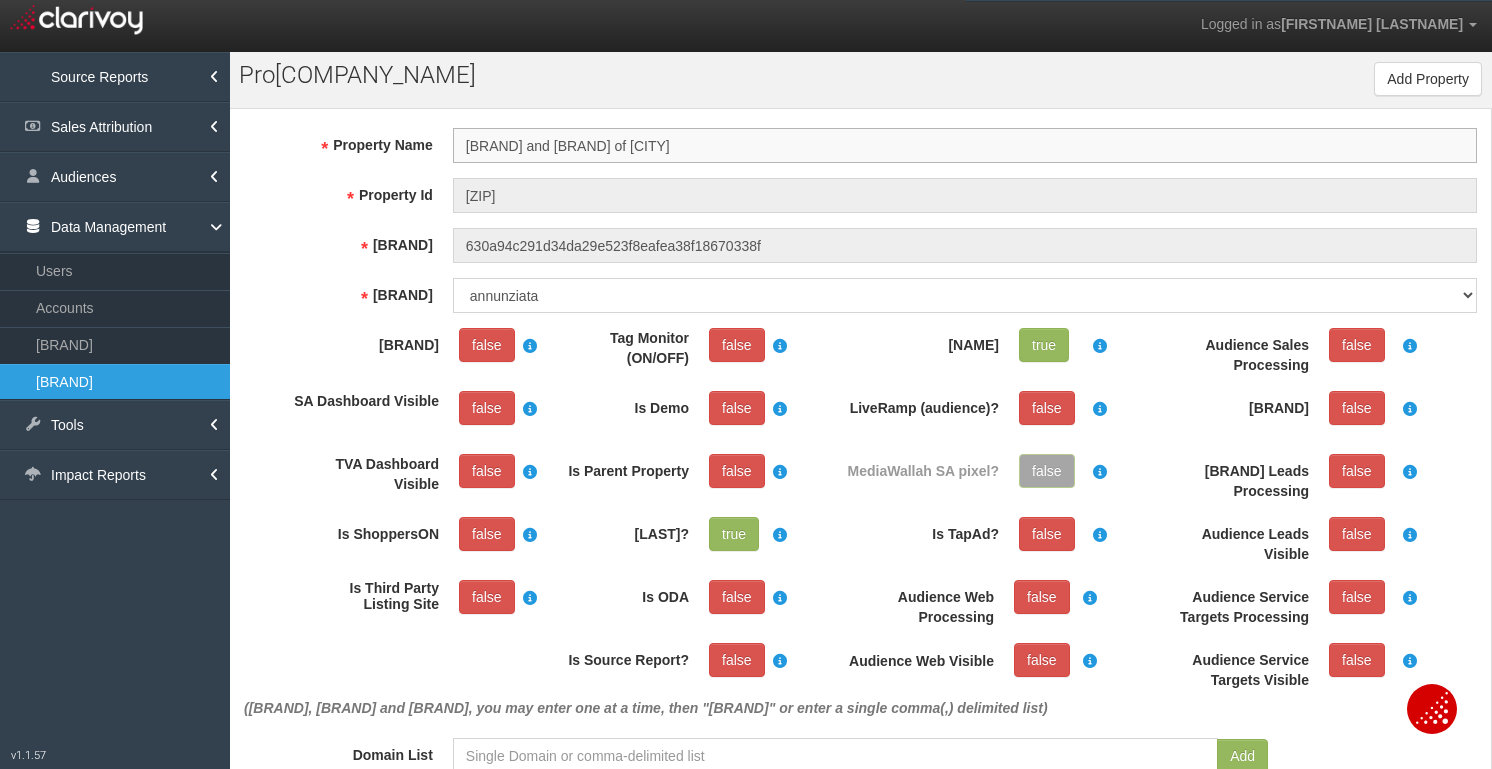 scroll, scrollTop: 37, scrollLeft: 0, axis: vertical 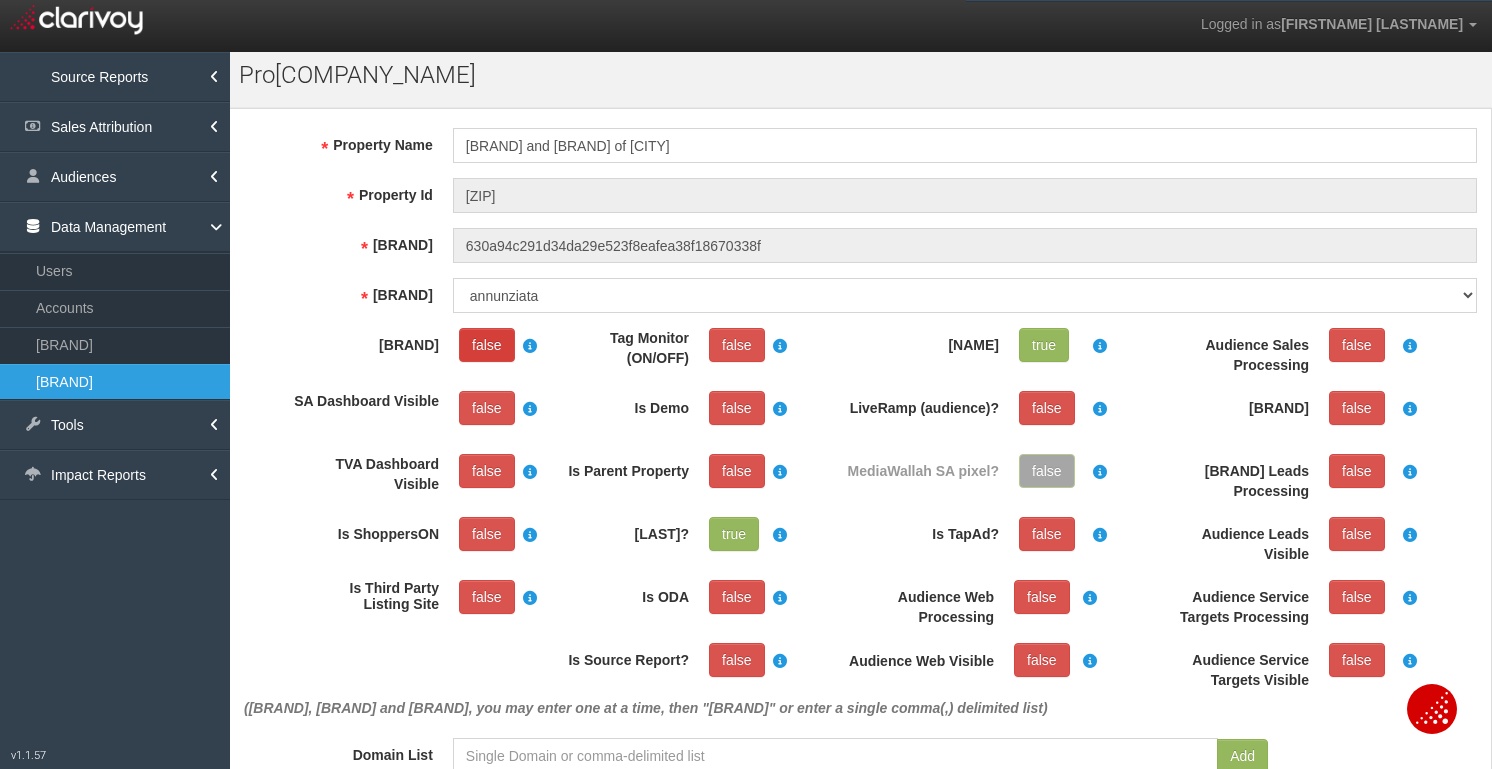 click on "false" at bounding box center (487, 345) 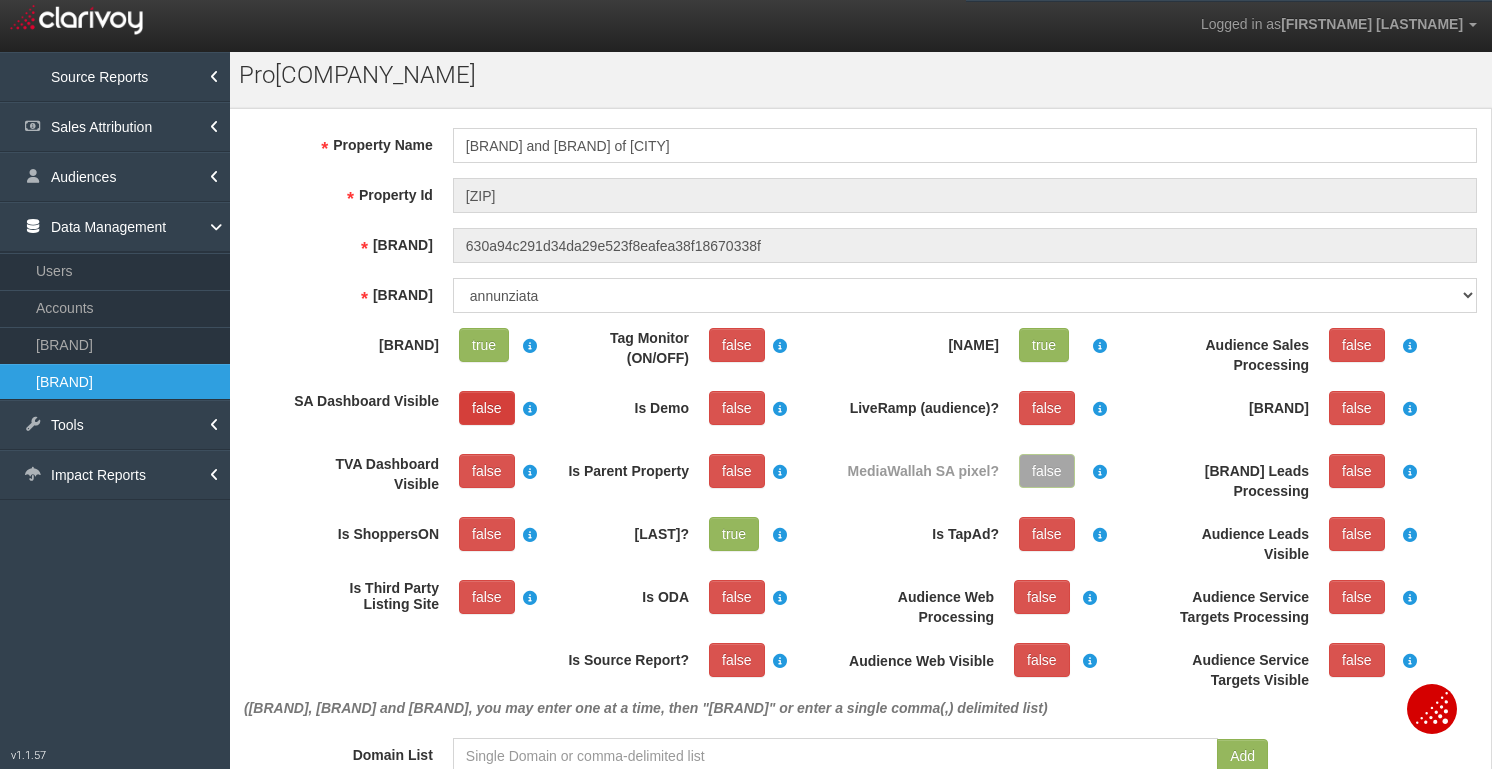 click on "false" at bounding box center [487, 408] 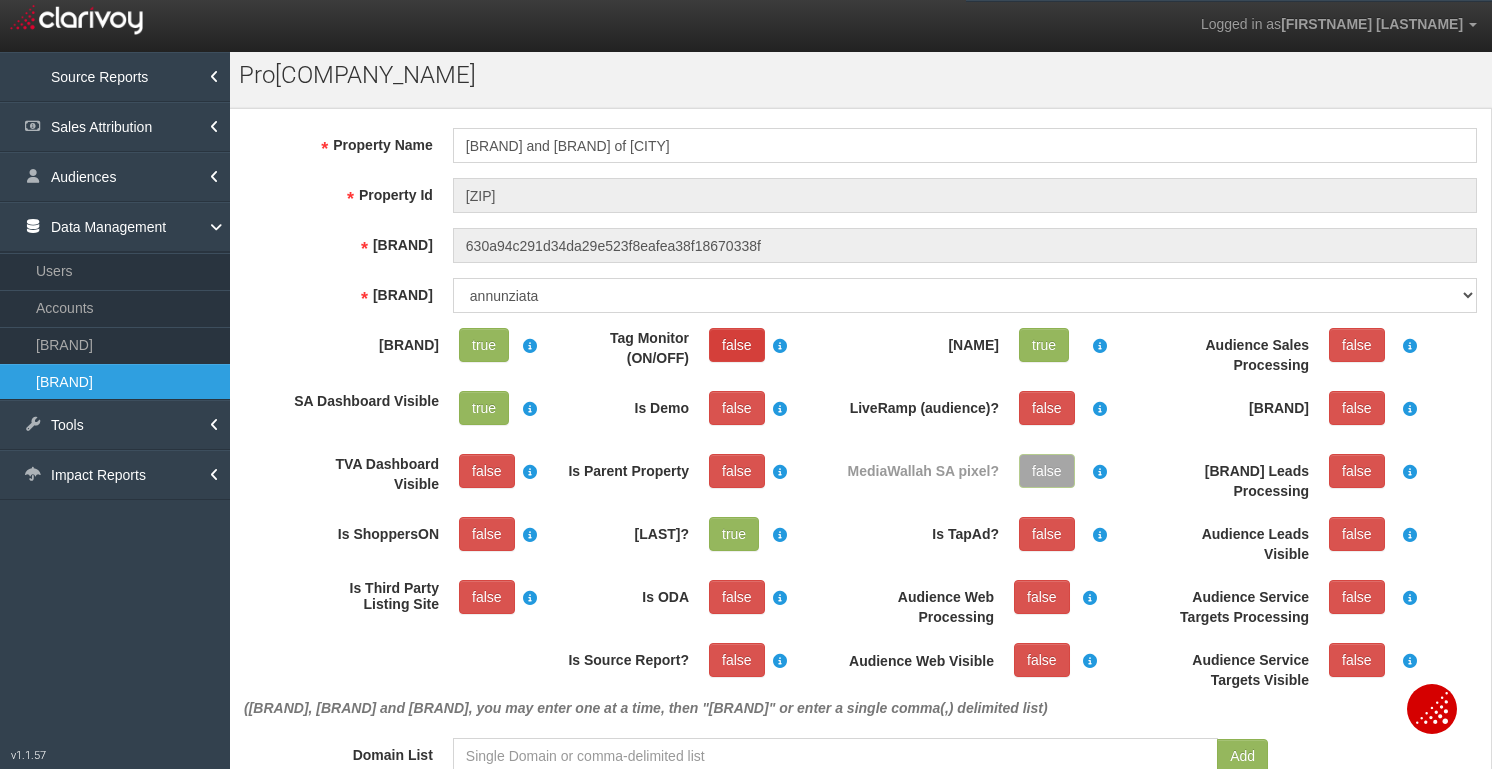 click on "false" at bounding box center (737, 345) 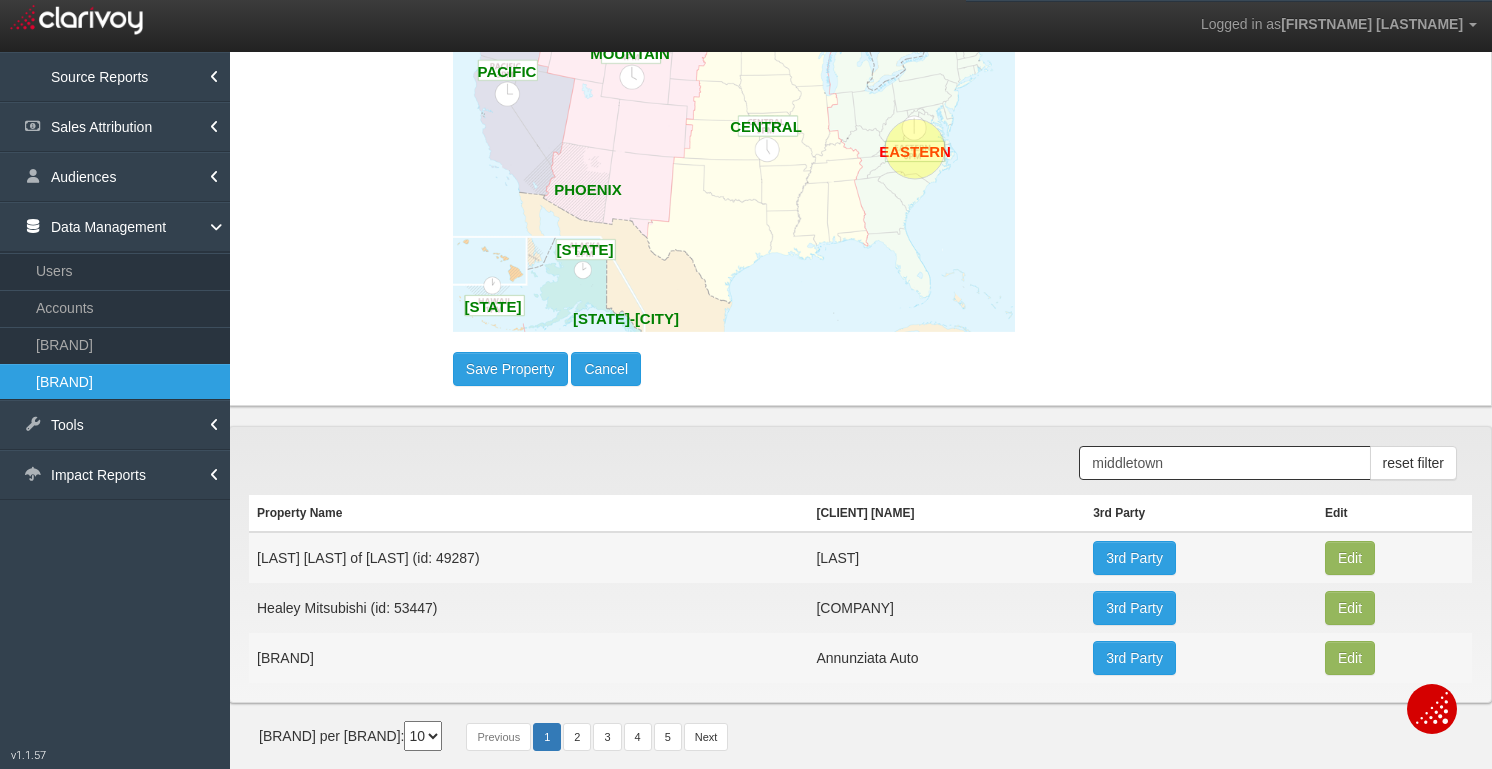 scroll, scrollTop: 1732, scrollLeft: 0, axis: vertical 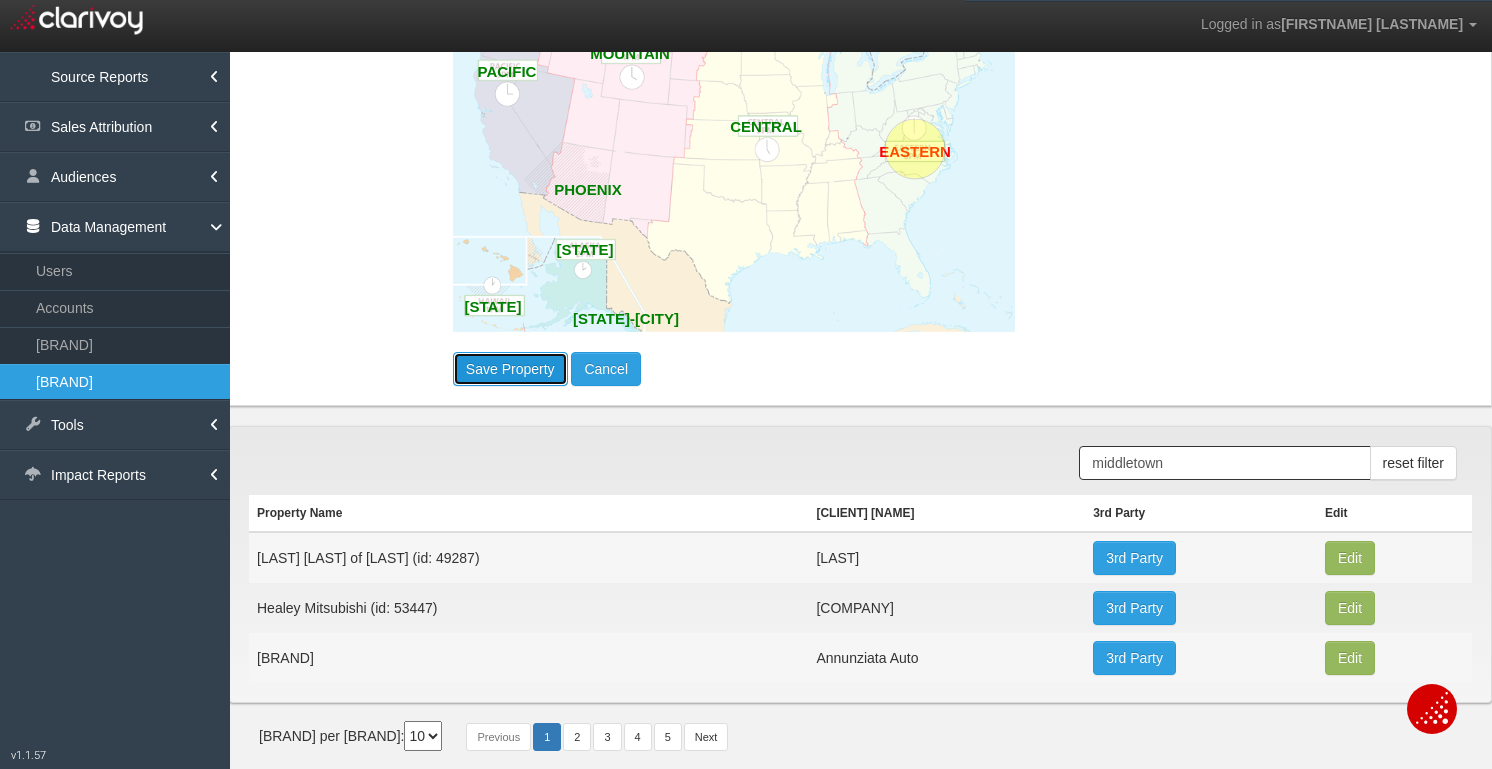 click on "Save Property" at bounding box center [510, 369] 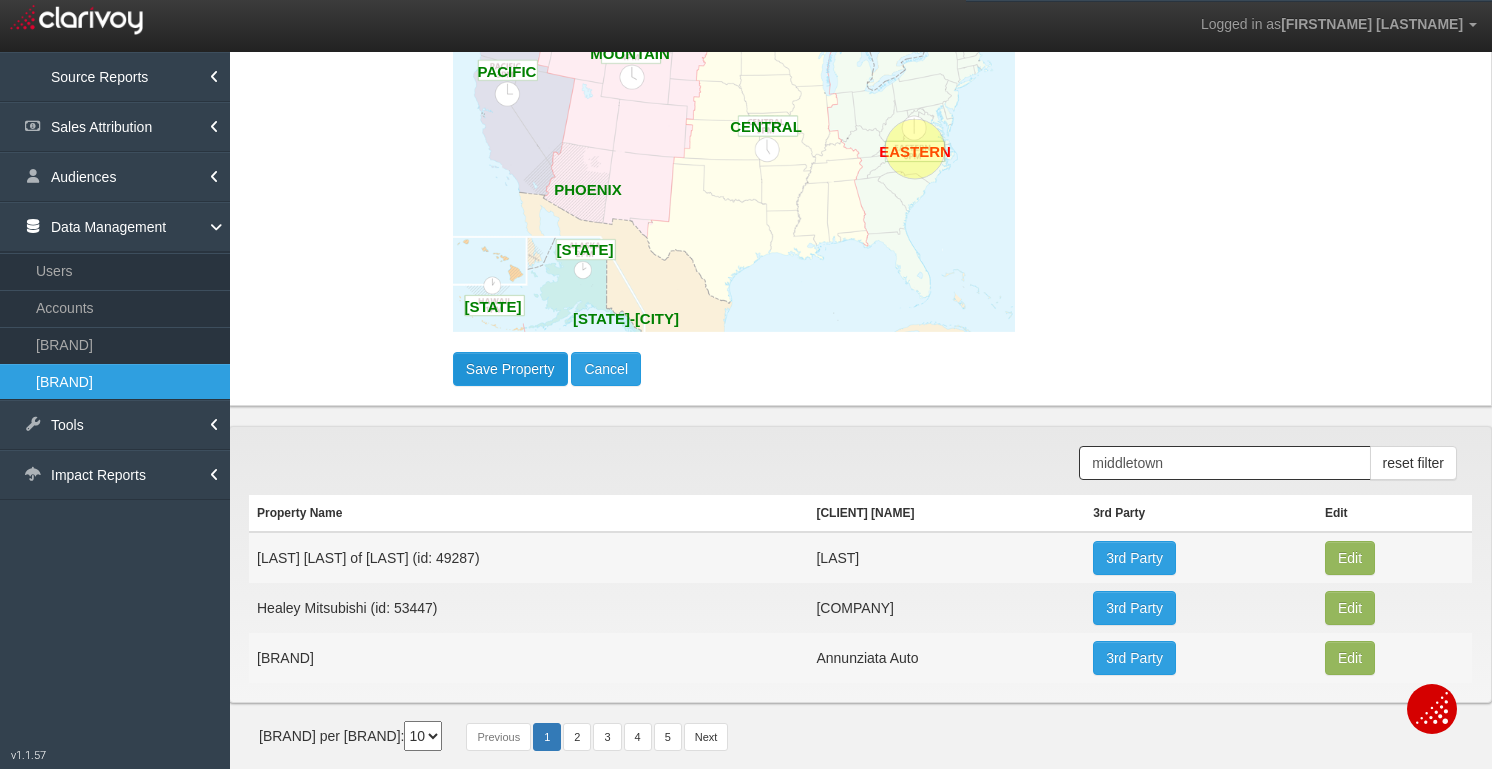 type 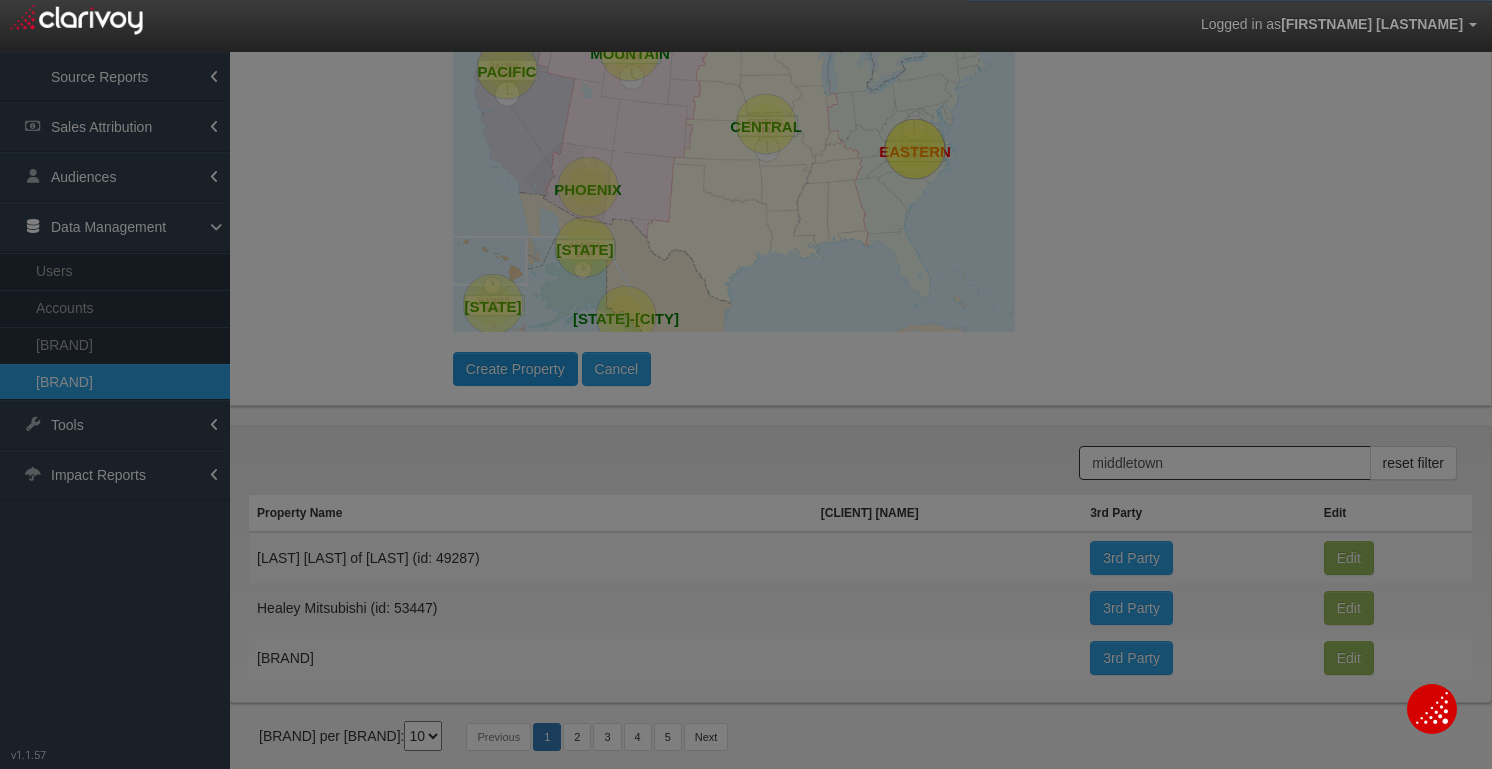 scroll, scrollTop: 0, scrollLeft: 0, axis: both 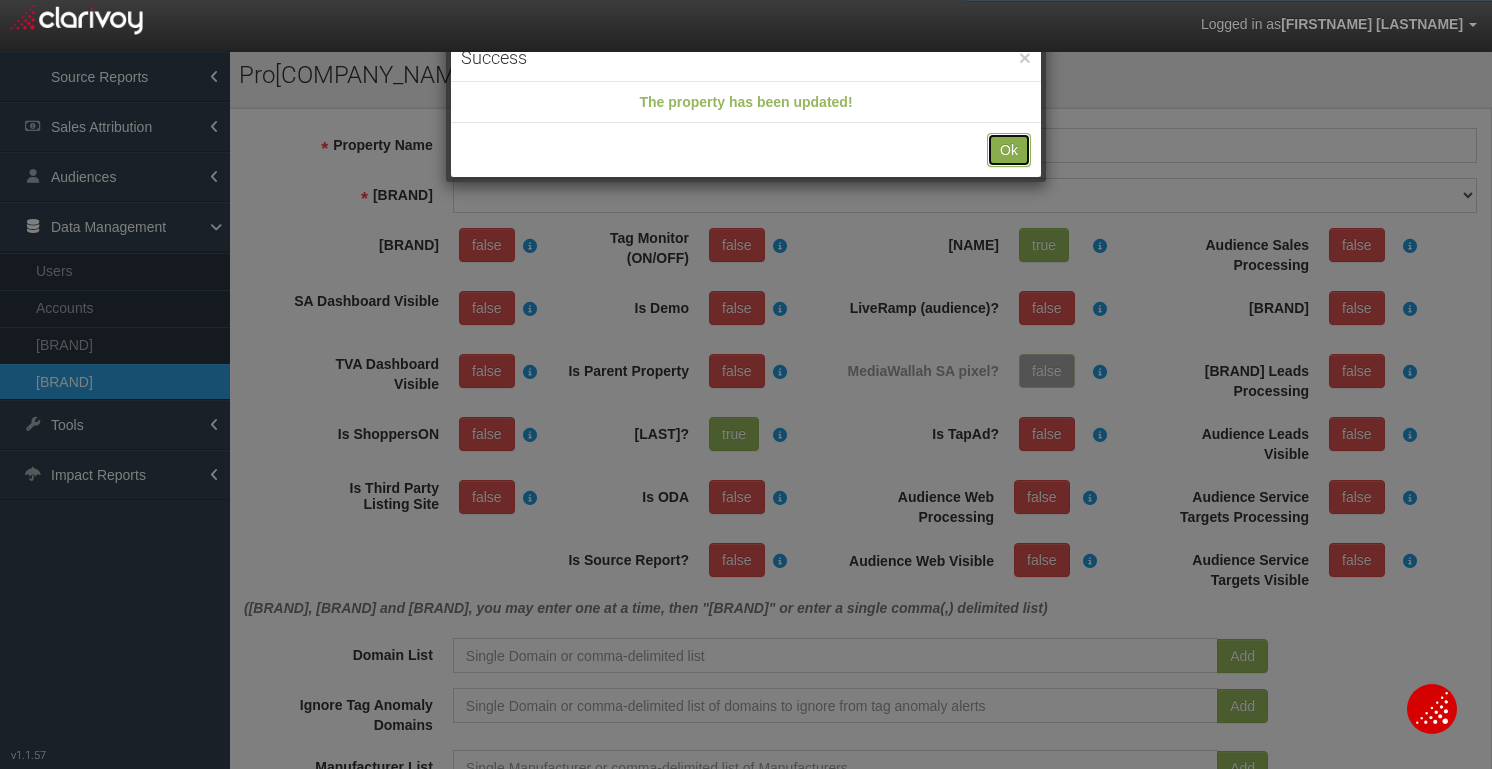 click on "Ok" at bounding box center [1009, 150] 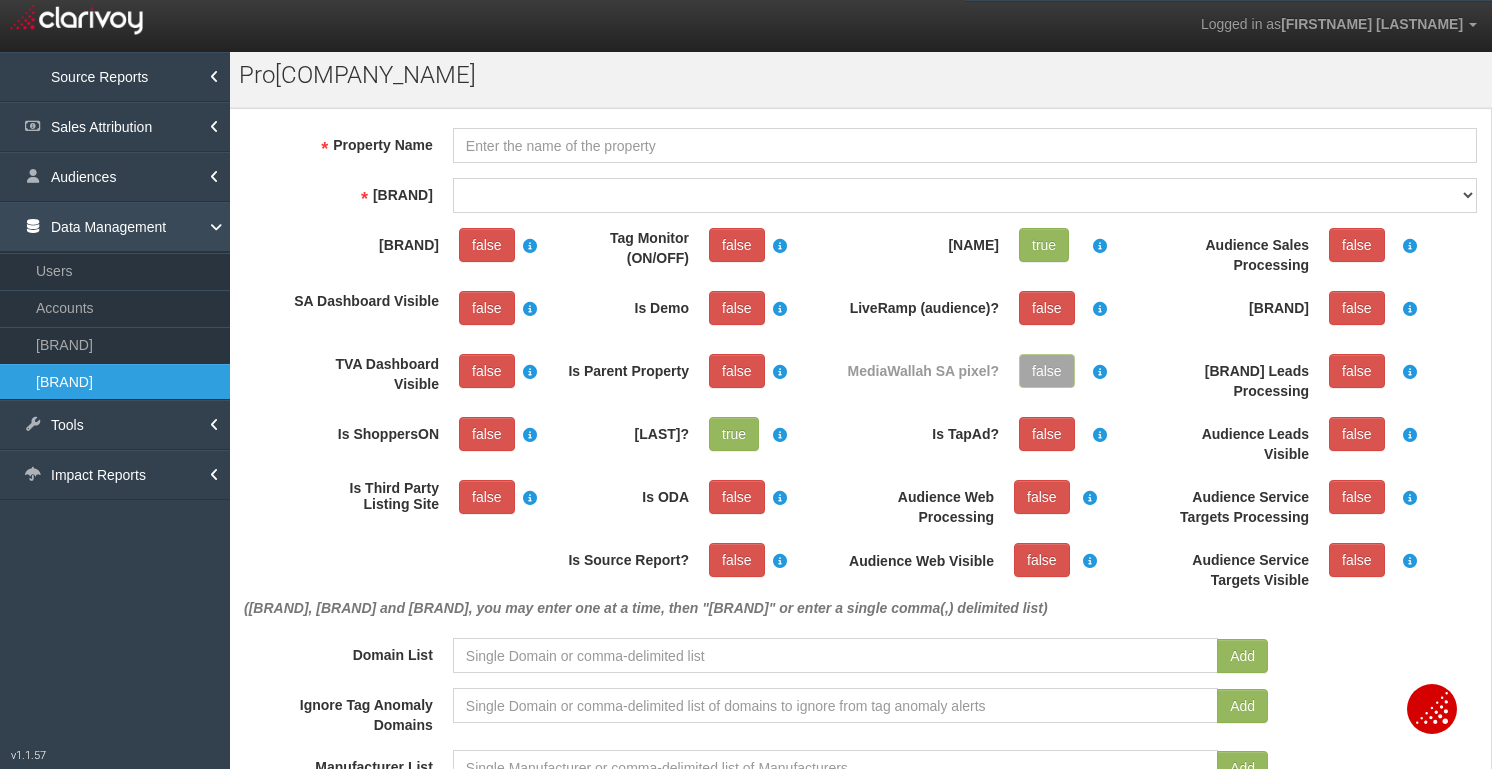 click on "Data Management" at bounding box center (115, 227) 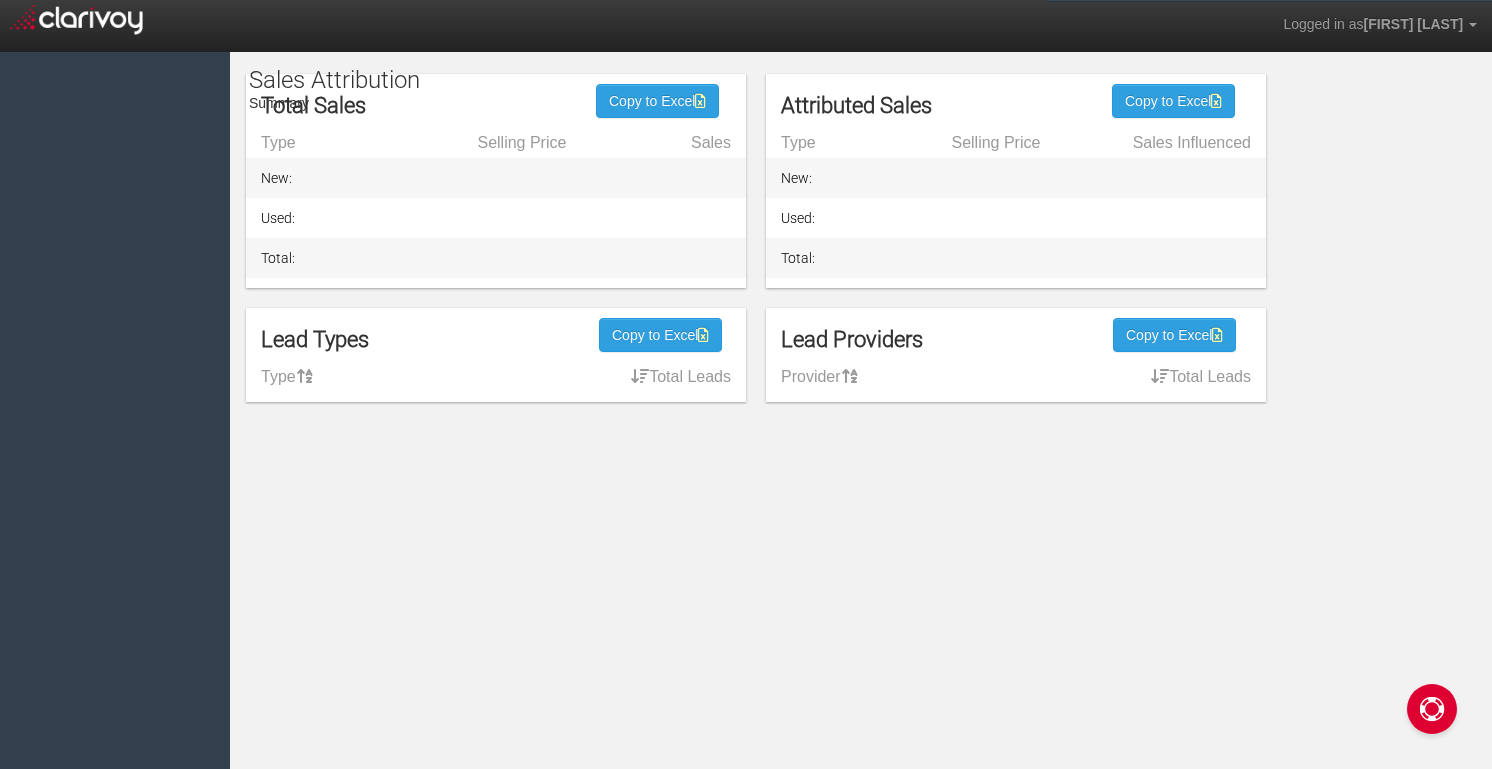 scroll, scrollTop: 0, scrollLeft: 0, axis: both 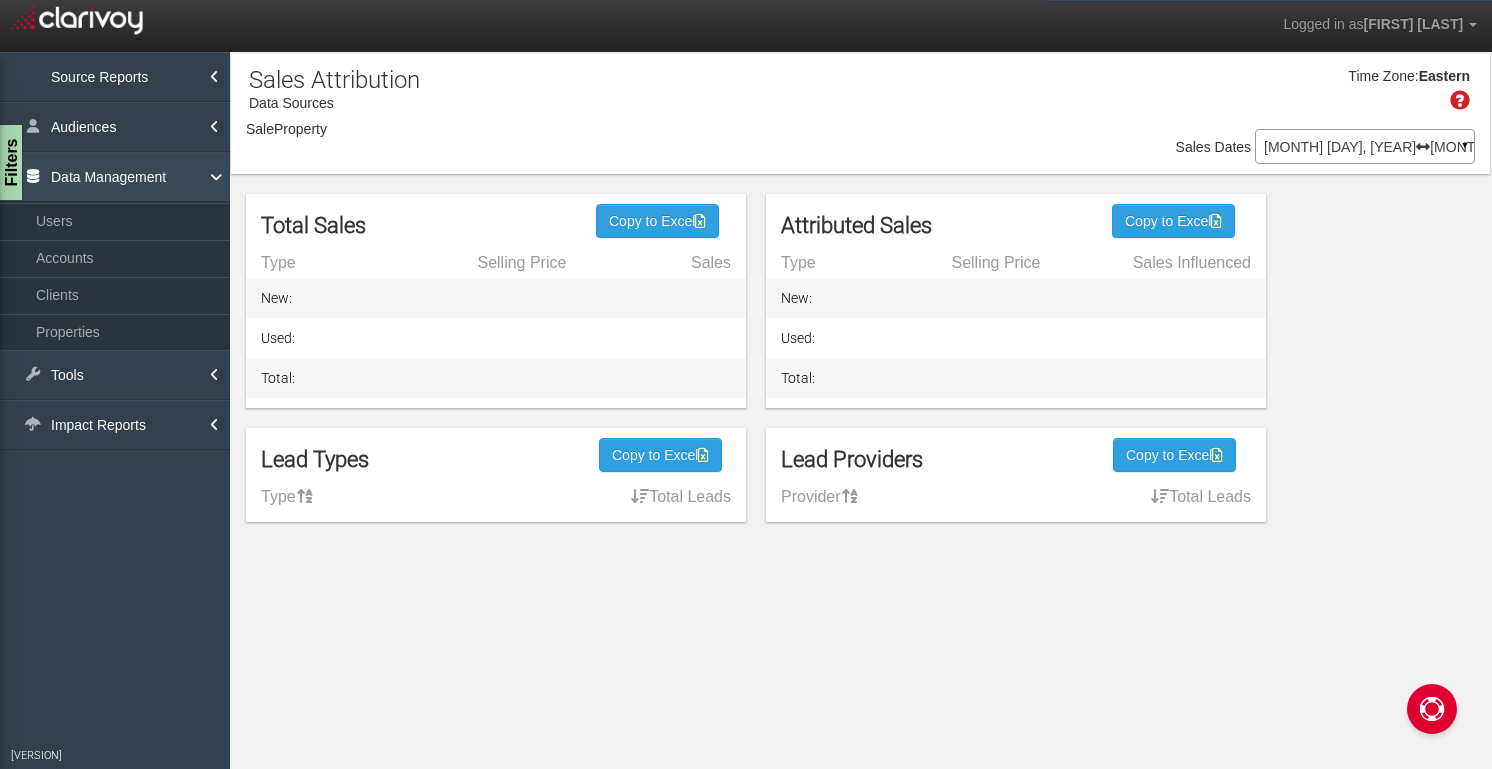 click on "Data Management" at bounding box center [115, 177] 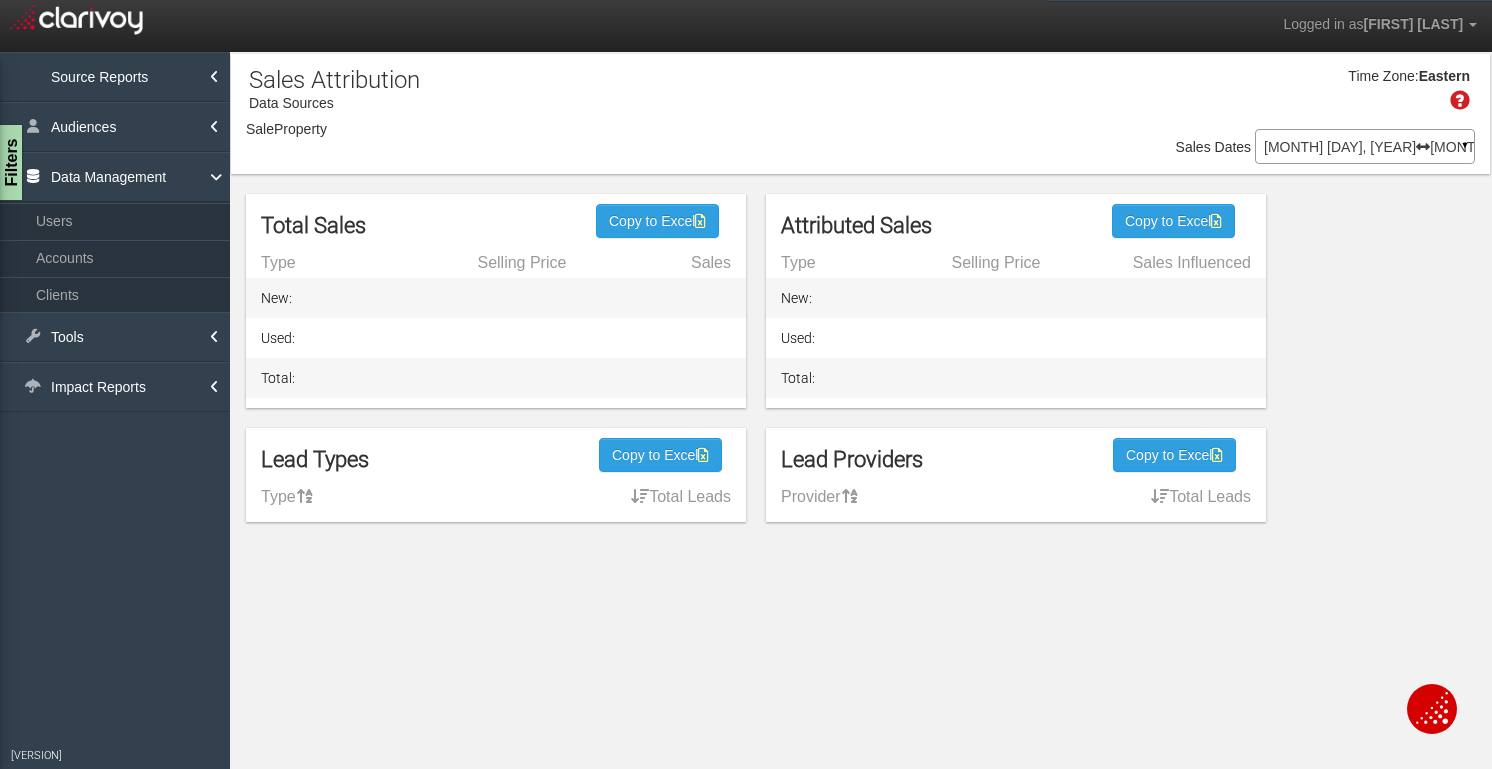 select on "object:2635" 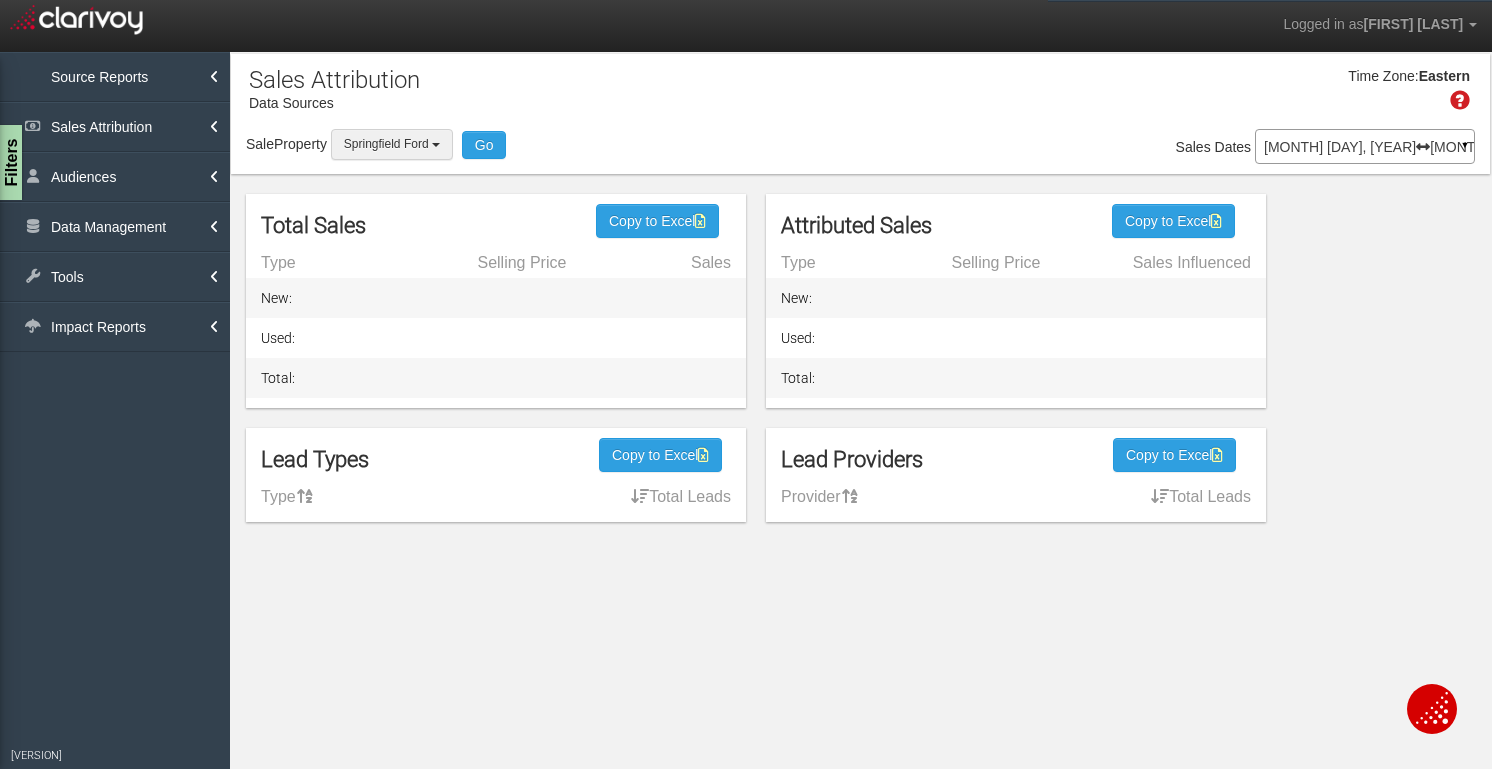 click at bounding box center (436, 145) 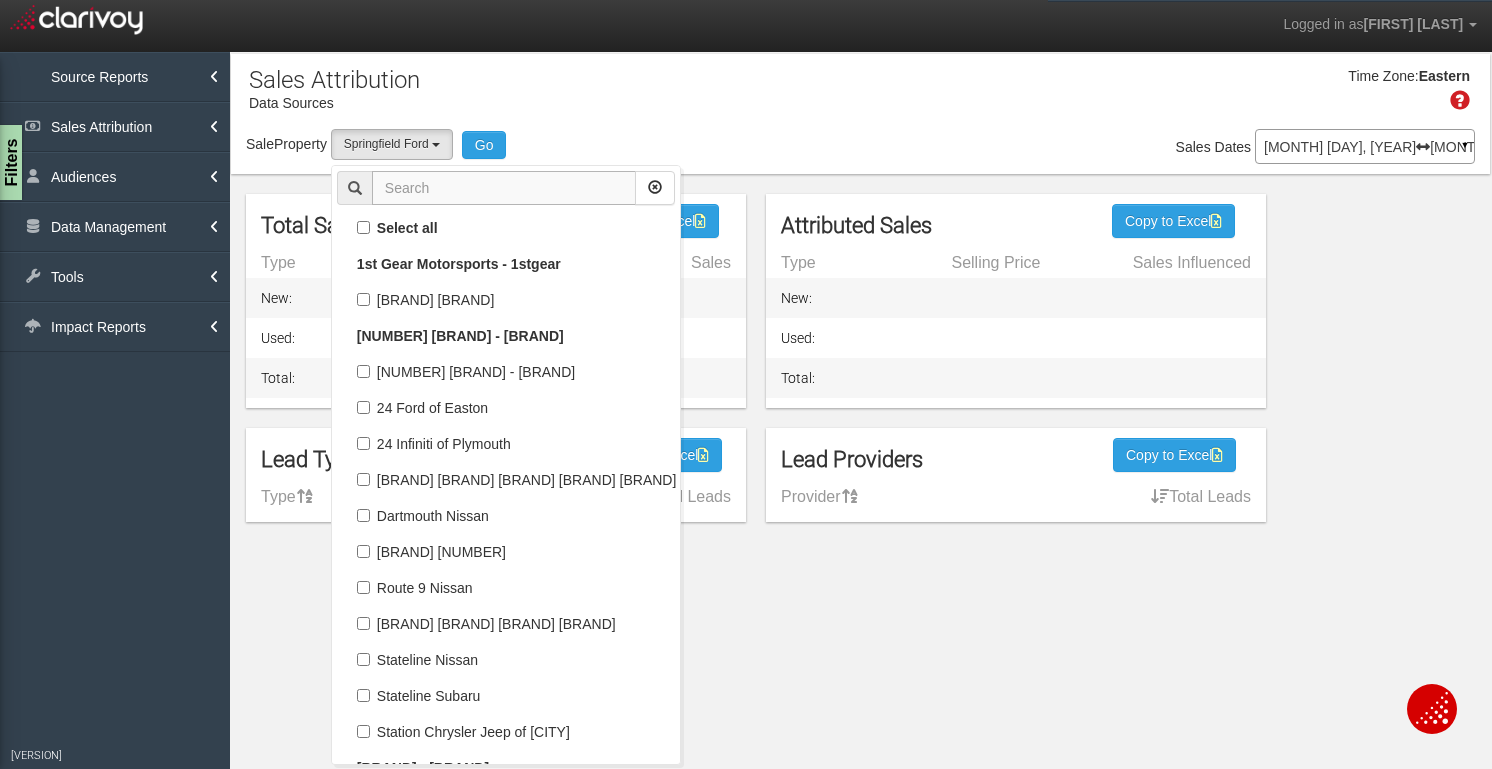 scroll, scrollTop: 110484, scrollLeft: 0, axis: vertical 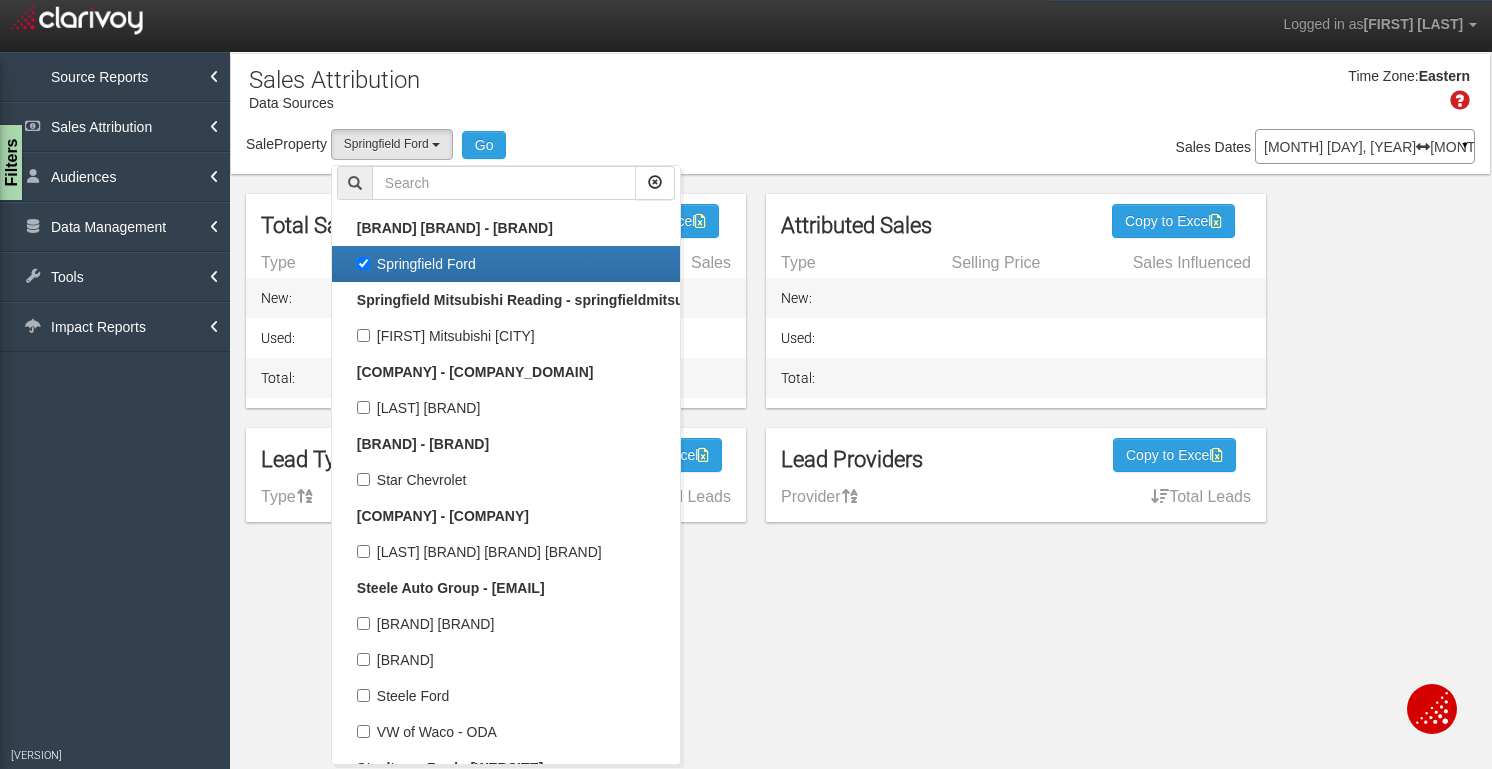 click on "Springfield Ford" at bounding box center [506, 264] 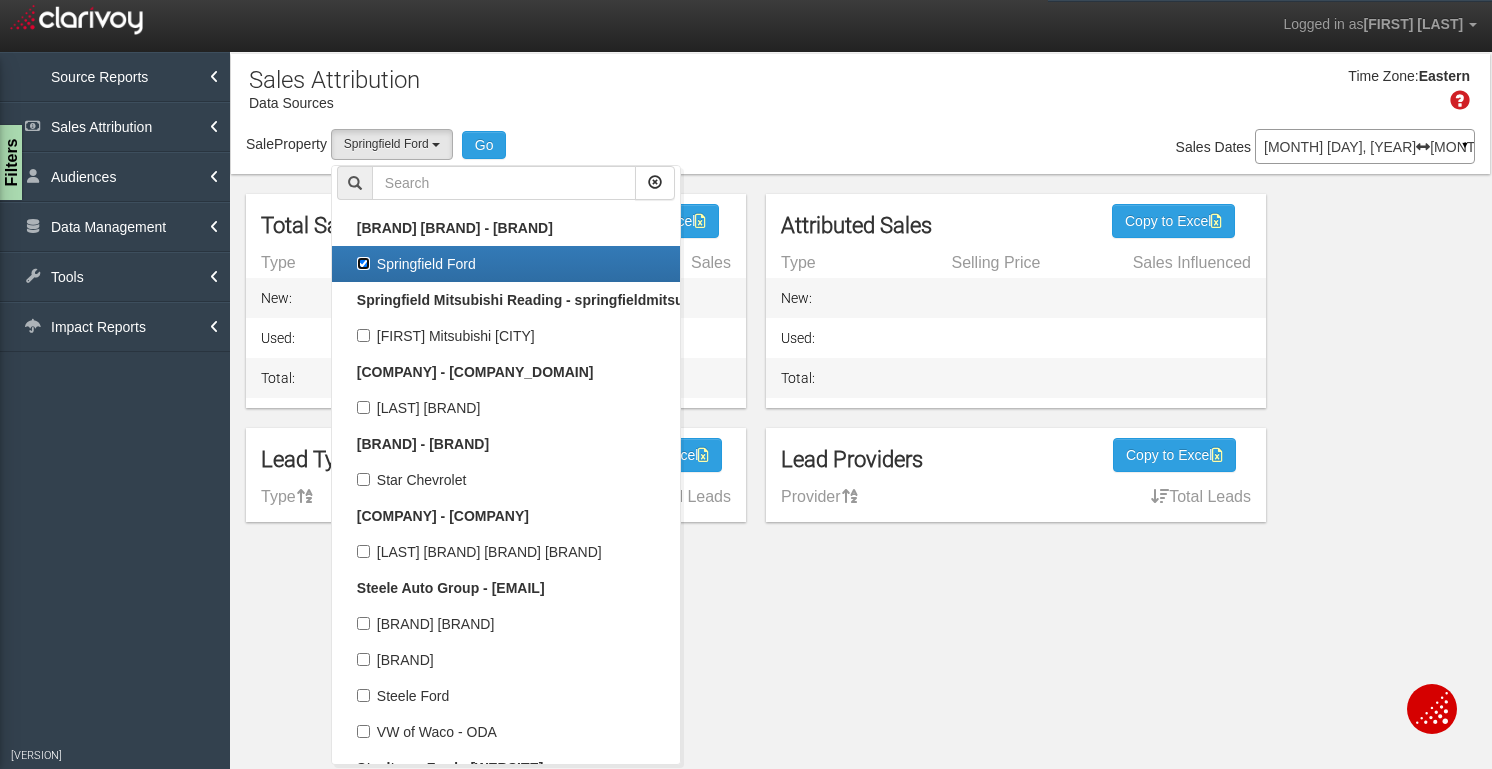 click on "Springfield Ford" at bounding box center [363, 263] 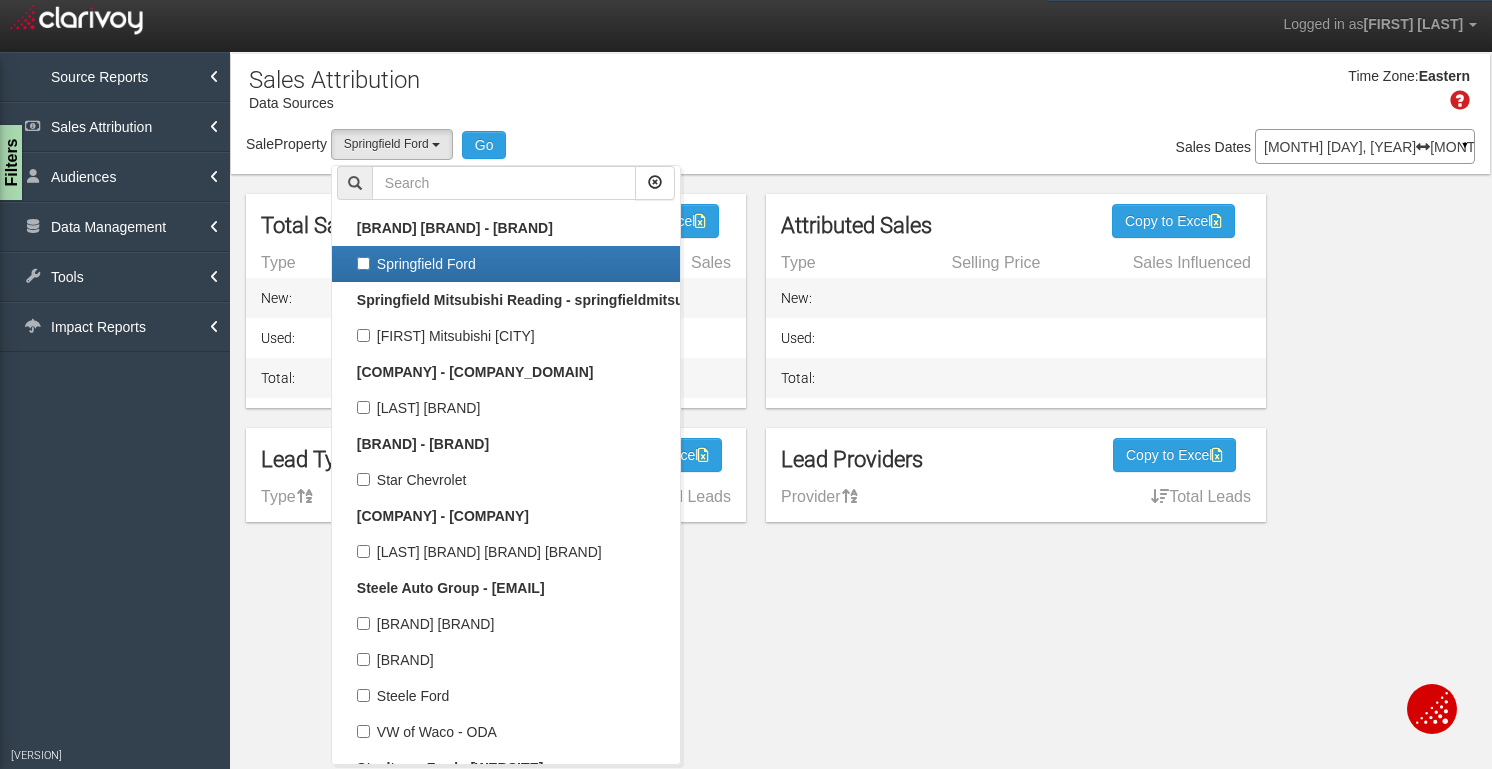 select 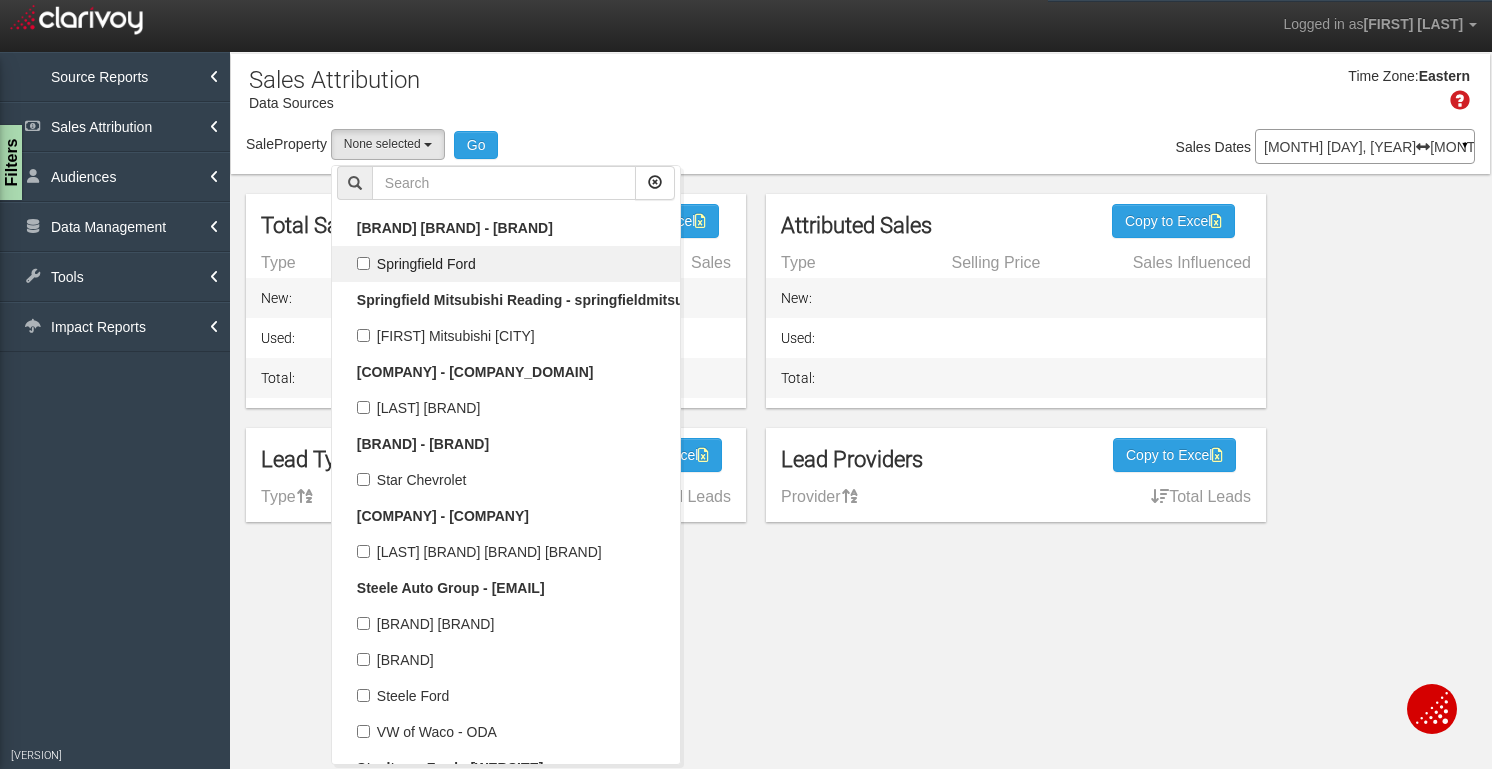 scroll, scrollTop: 55242, scrollLeft: 0, axis: vertical 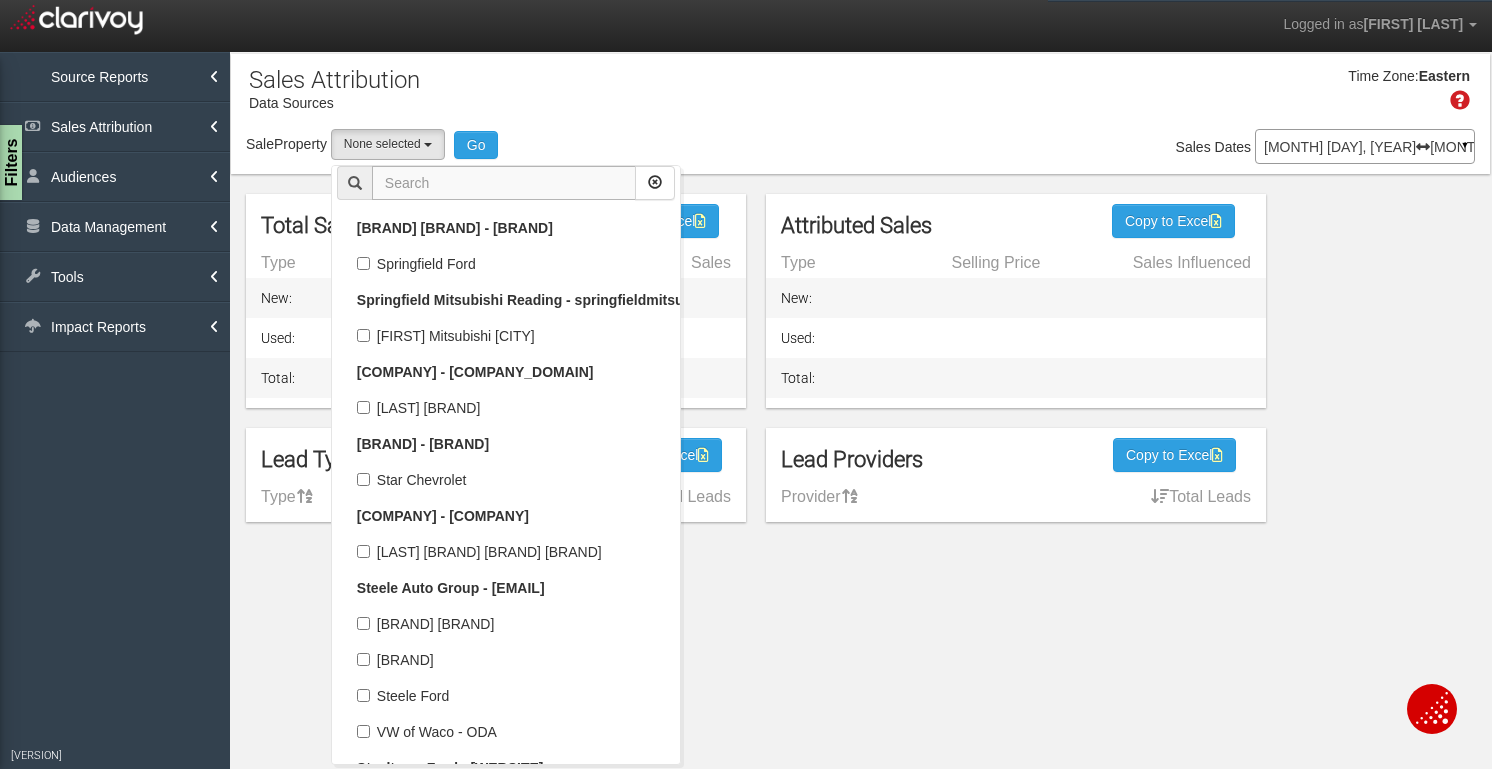 click at bounding box center (504, 183) 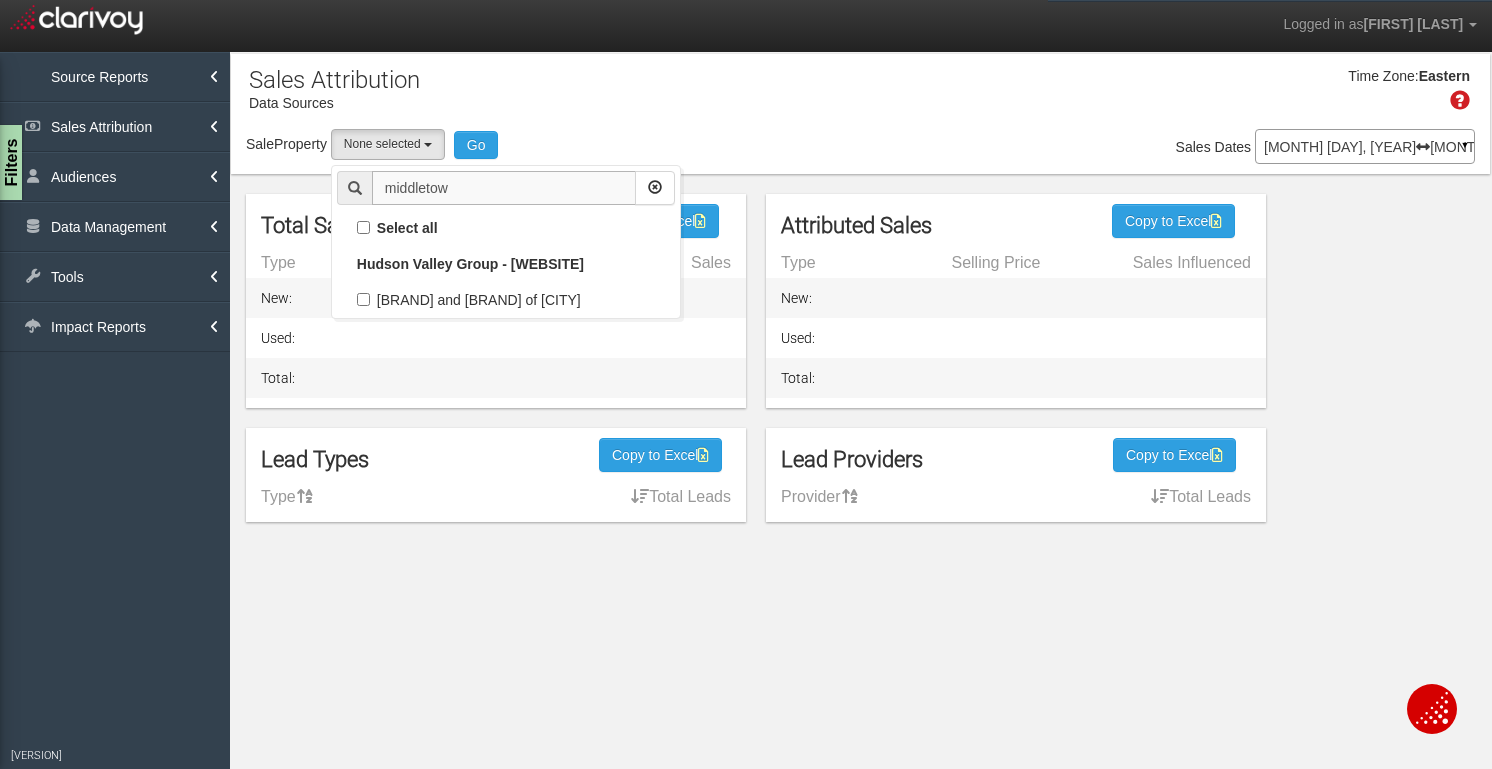 scroll, scrollTop: 0, scrollLeft: 0, axis: both 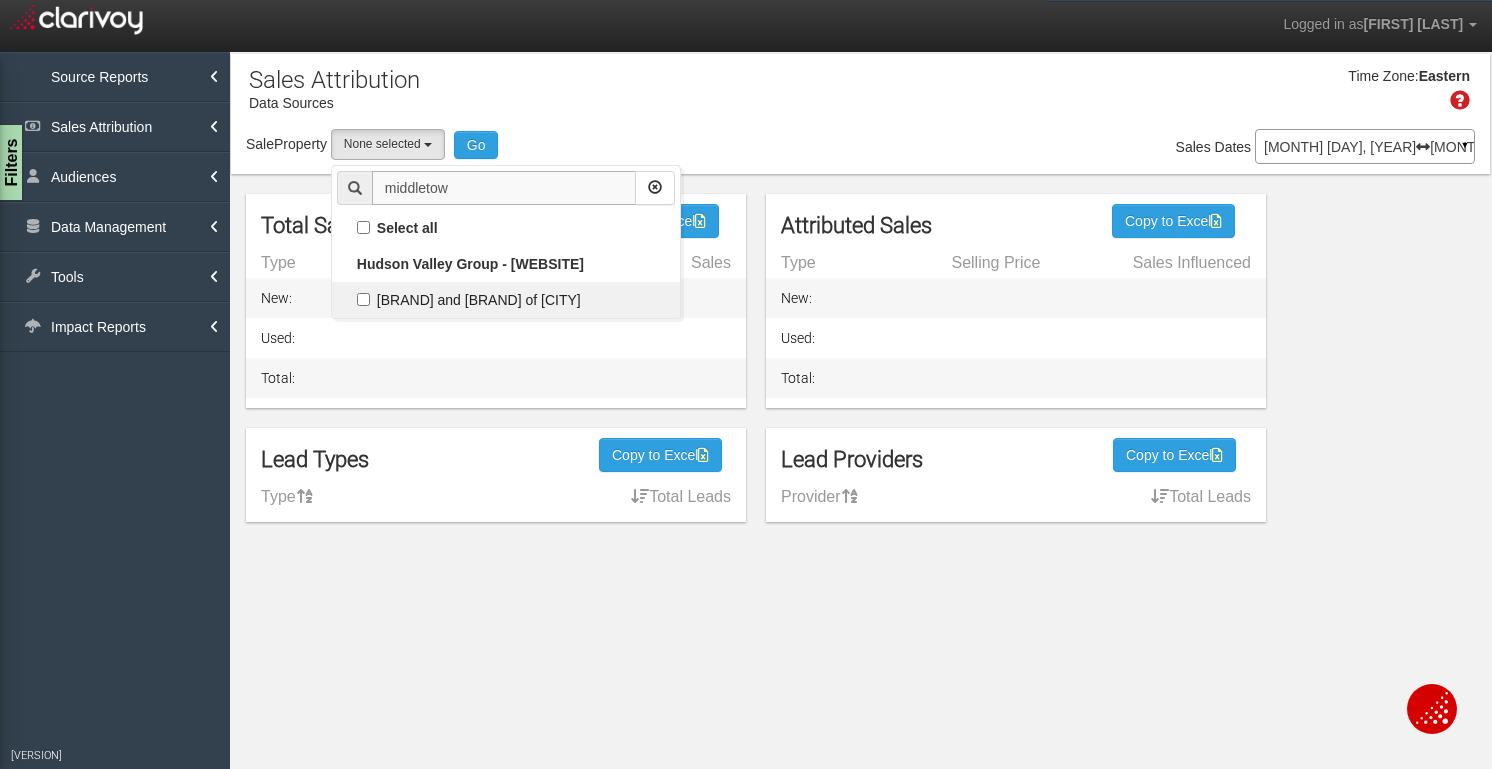type on "middletow" 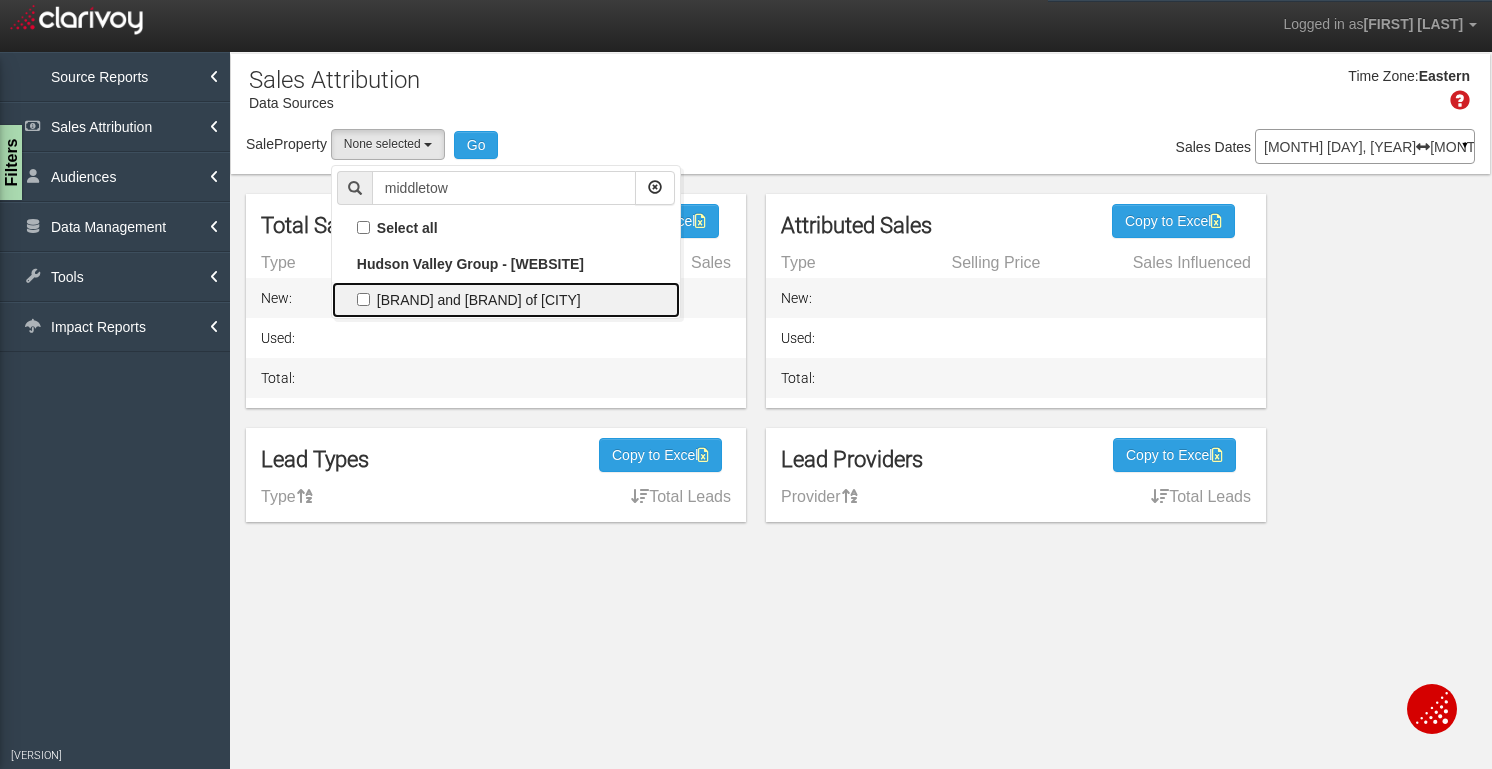 click on "[BRAND] and [BRAND] of [CITY]" at bounding box center [506, 300] 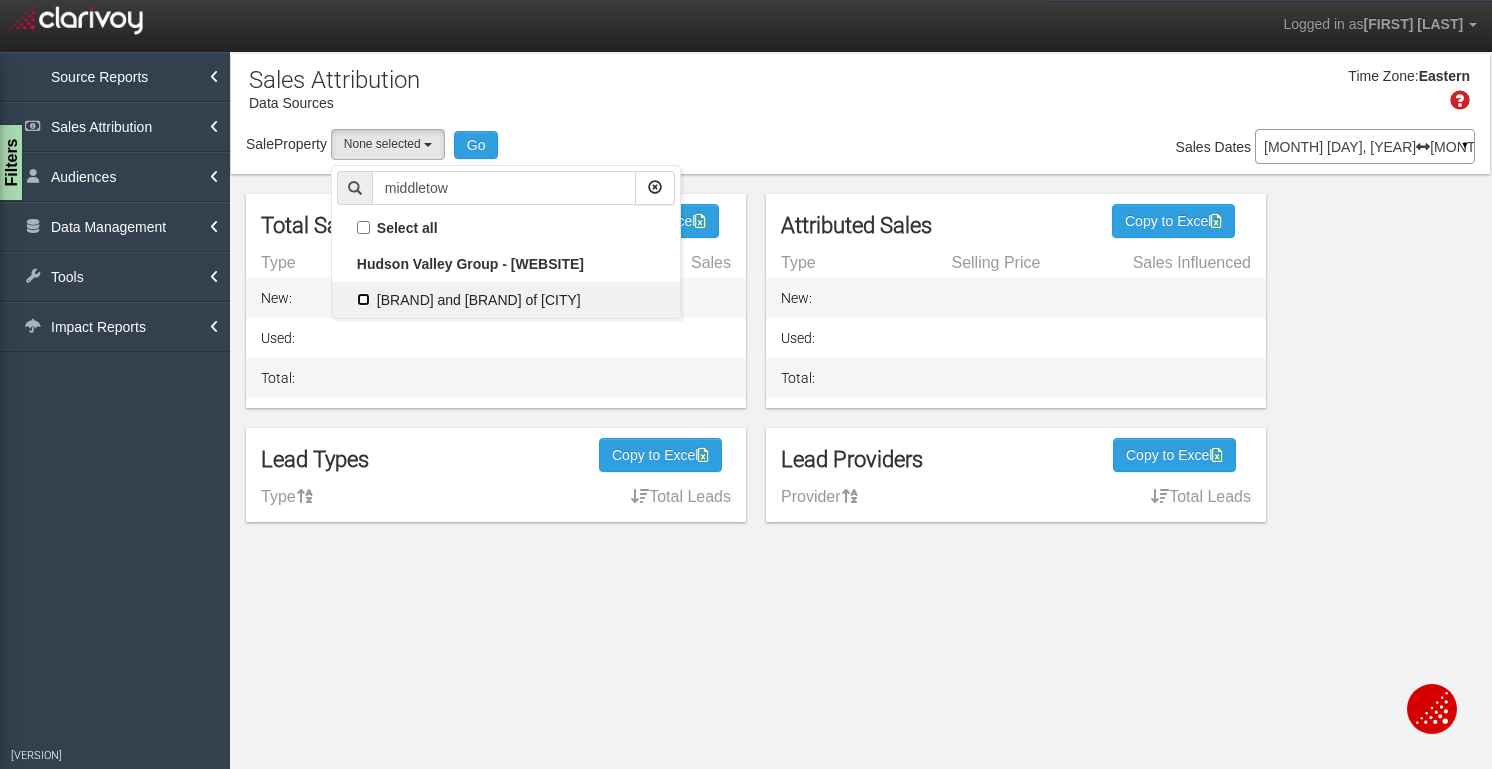 click on "[BRAND] and [BRAND] of [CITY]" at bounding box center [363, 299] 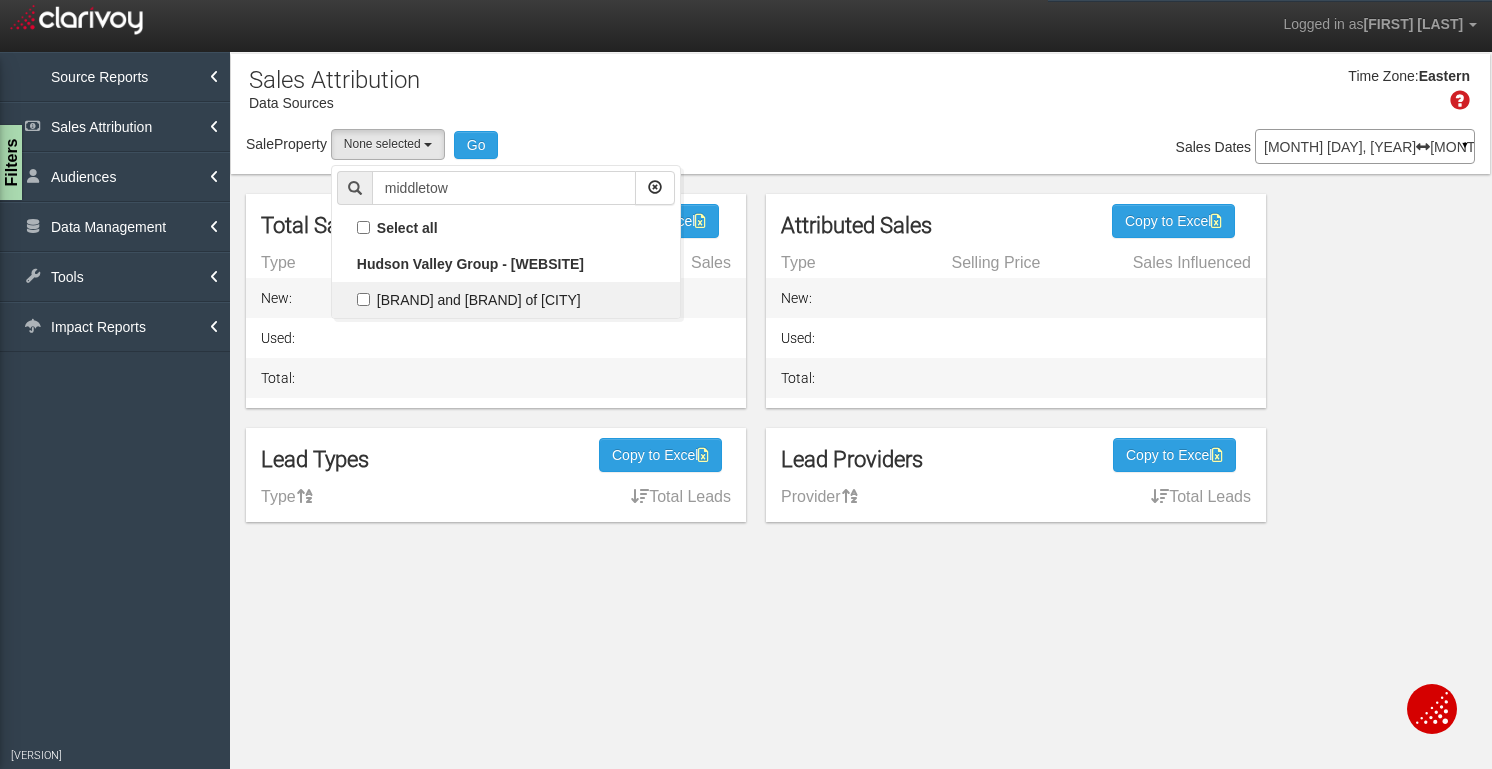 checkbox on "true" 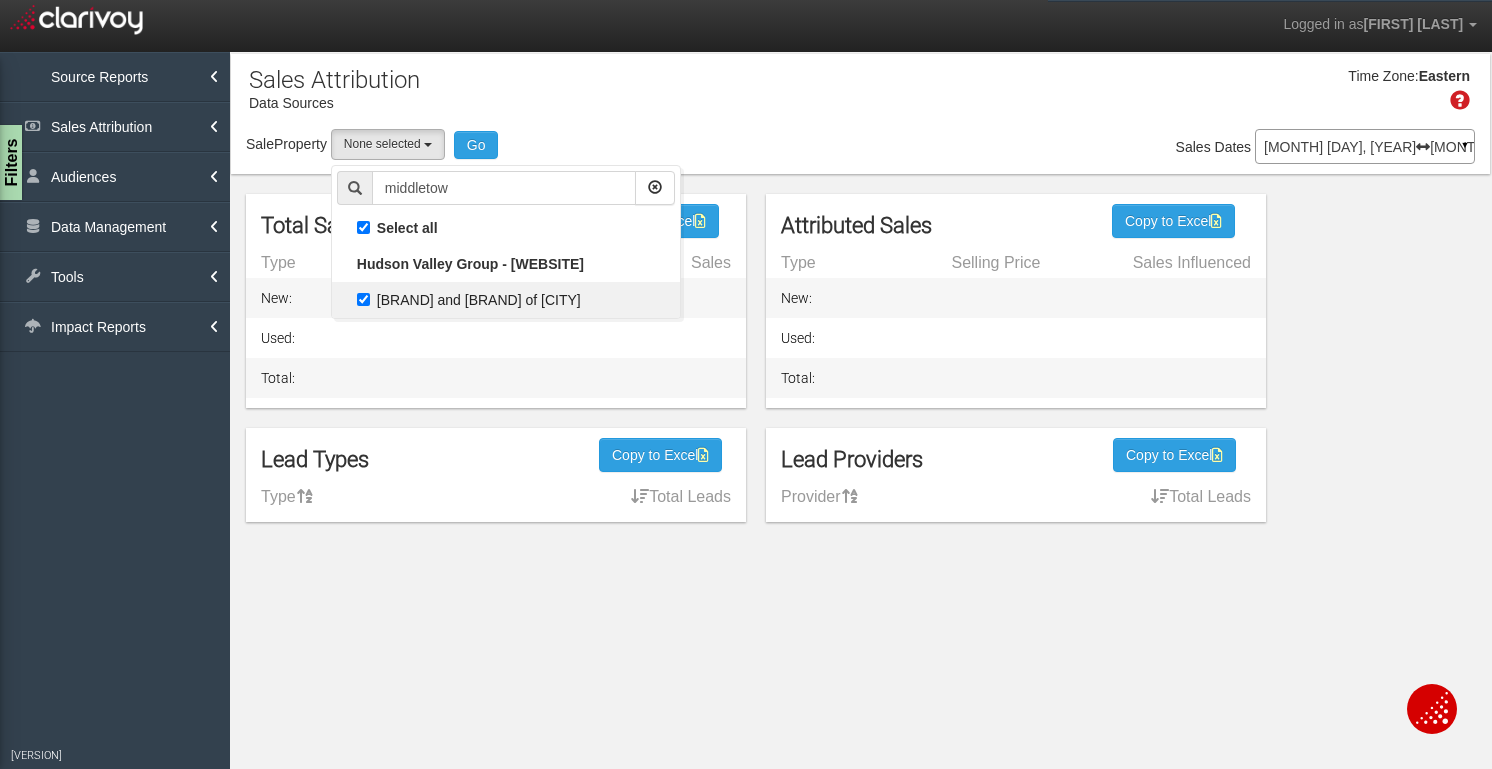 select on "object:1521" 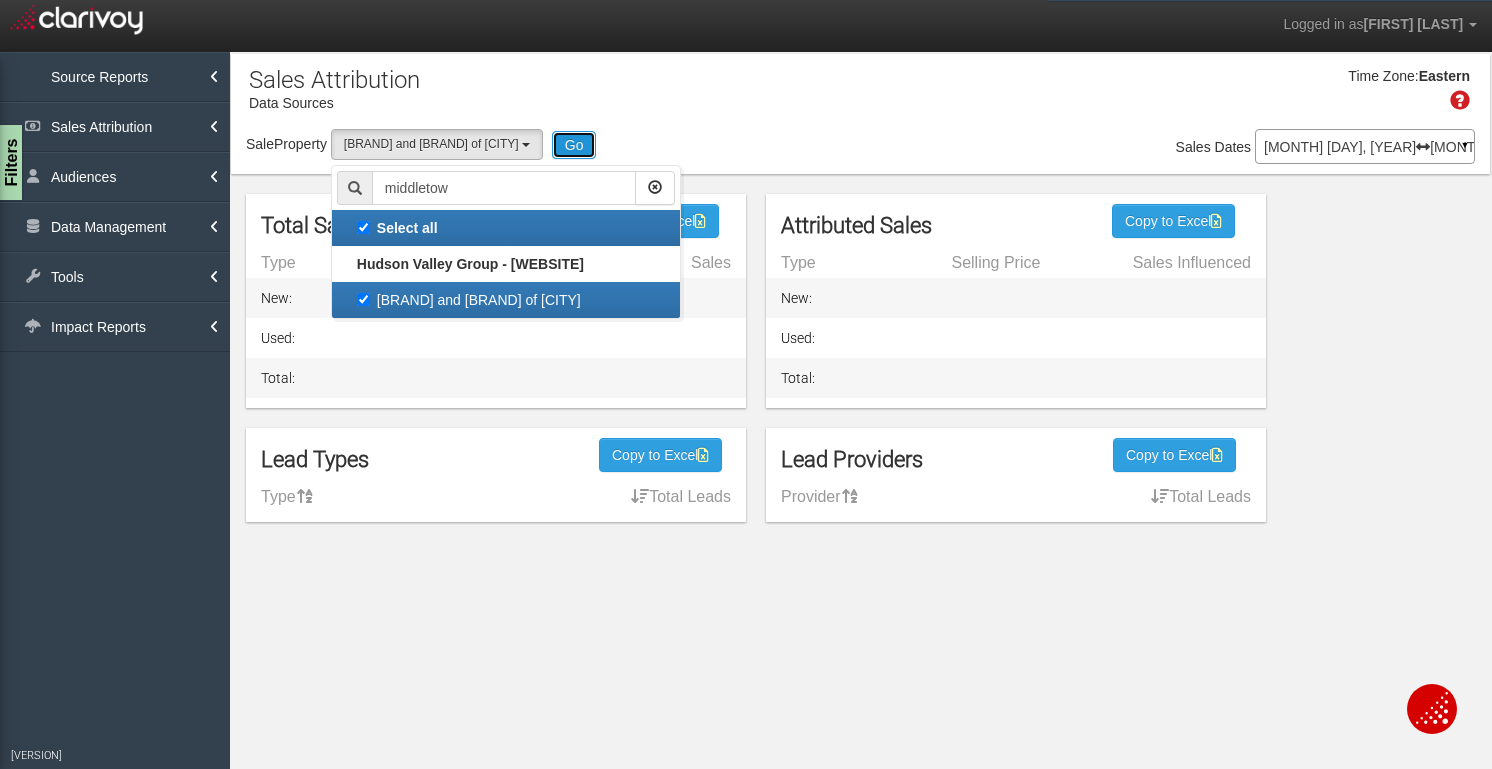click on "Go" at bounding box center (574, 145) 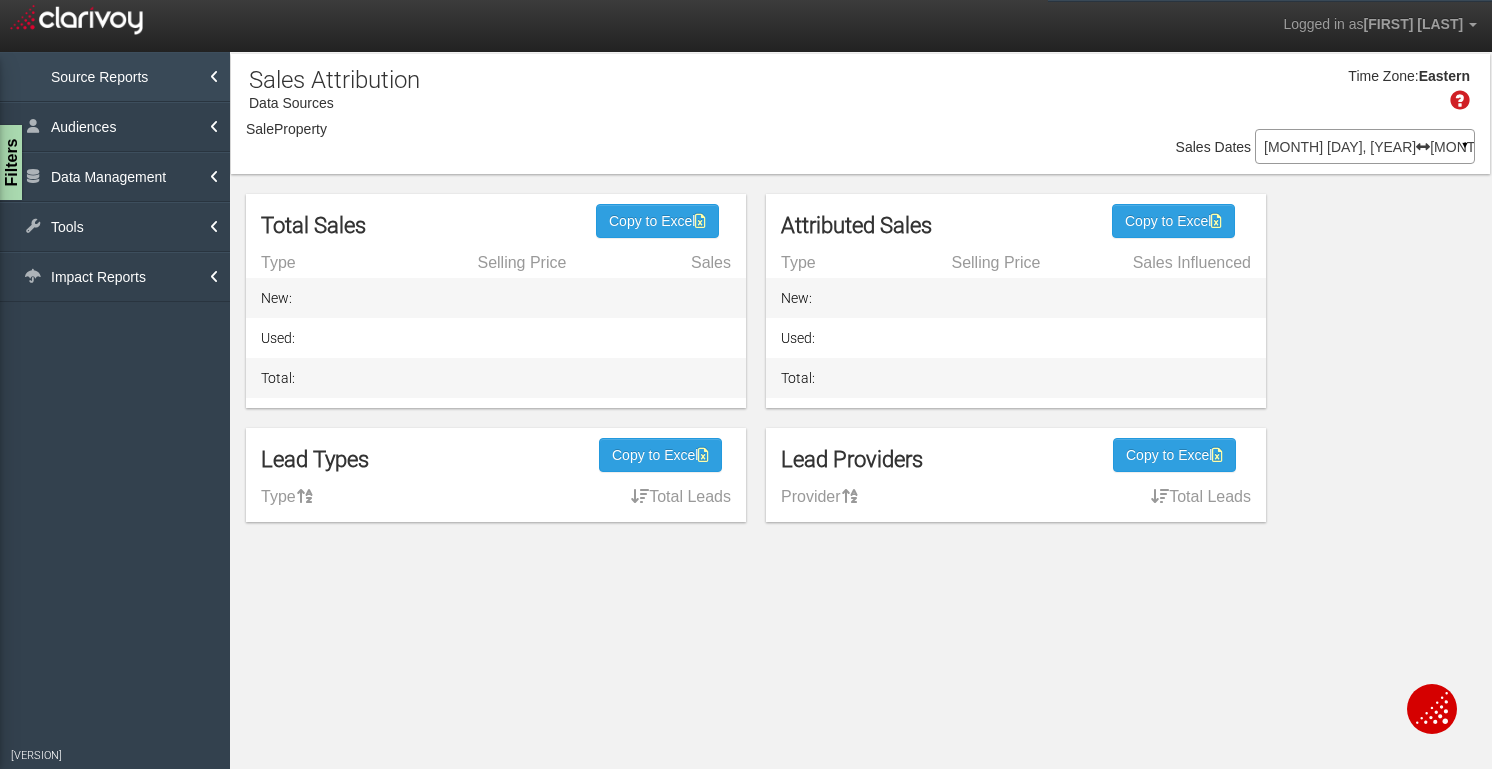 select on "object:4095" 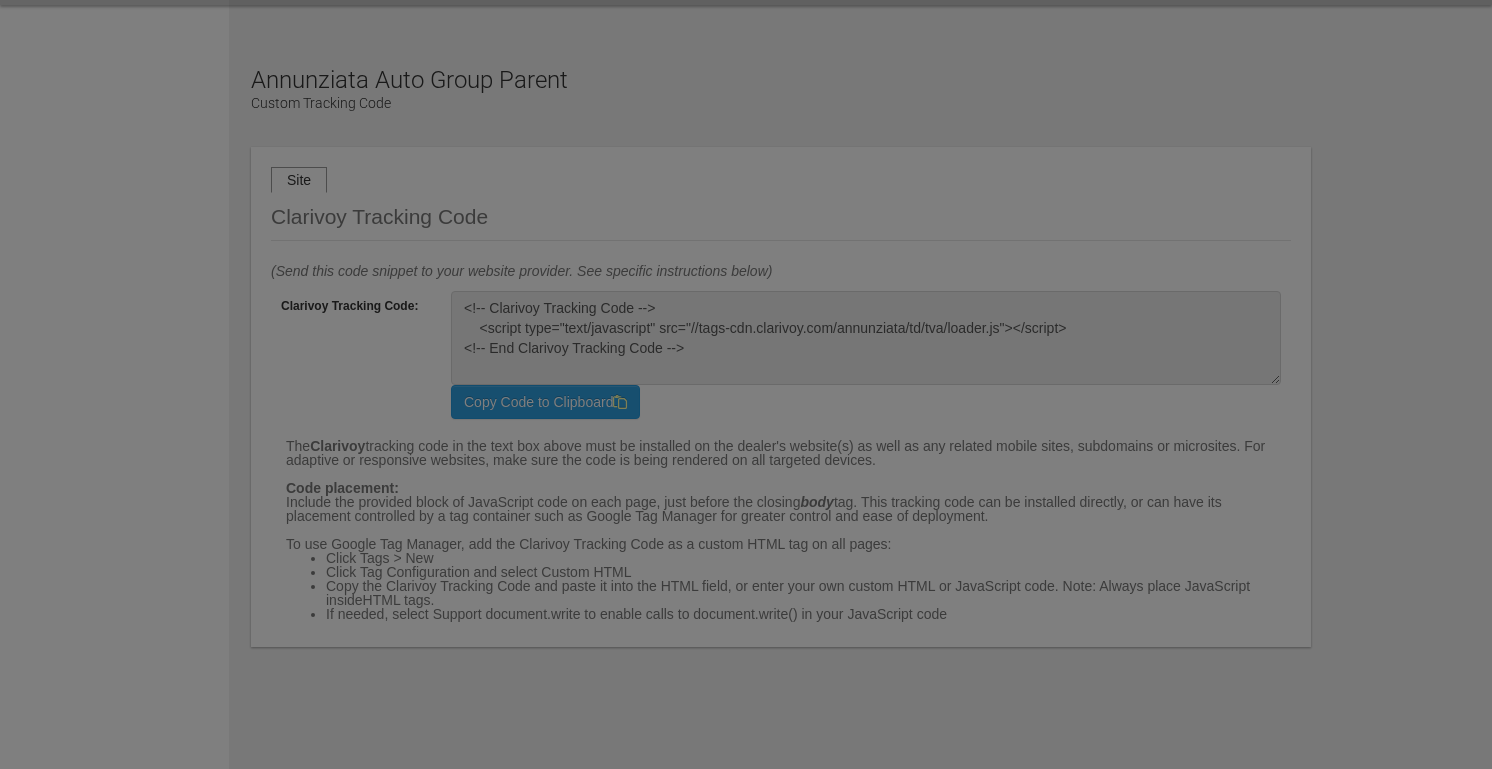 scroll, scrollTop: 0, scrollLeft: 0, axis: both 